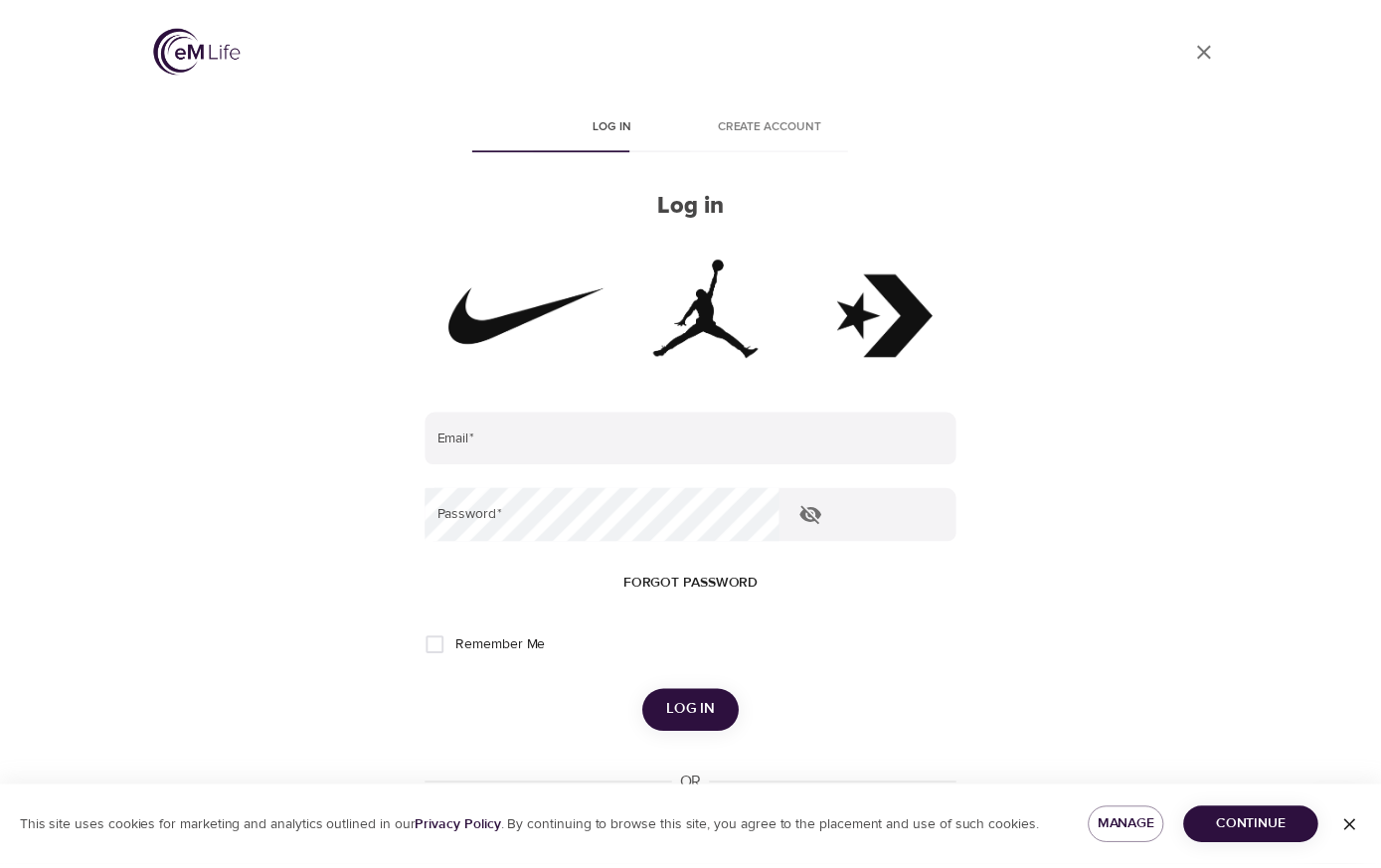 scroll, scrollTop: 0, scrollLeft: 0, axis: both 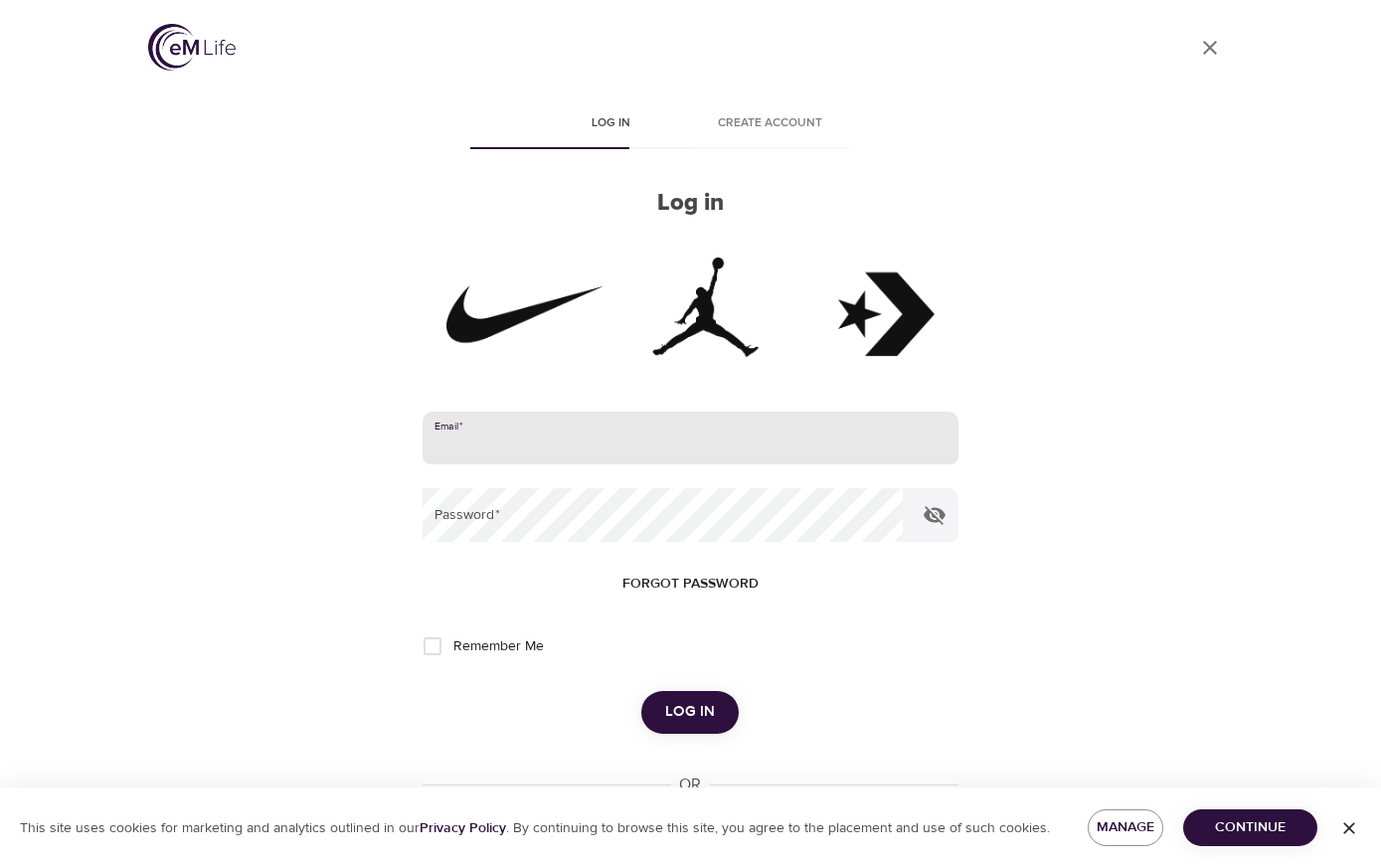 click at bounding box center [690, 438] 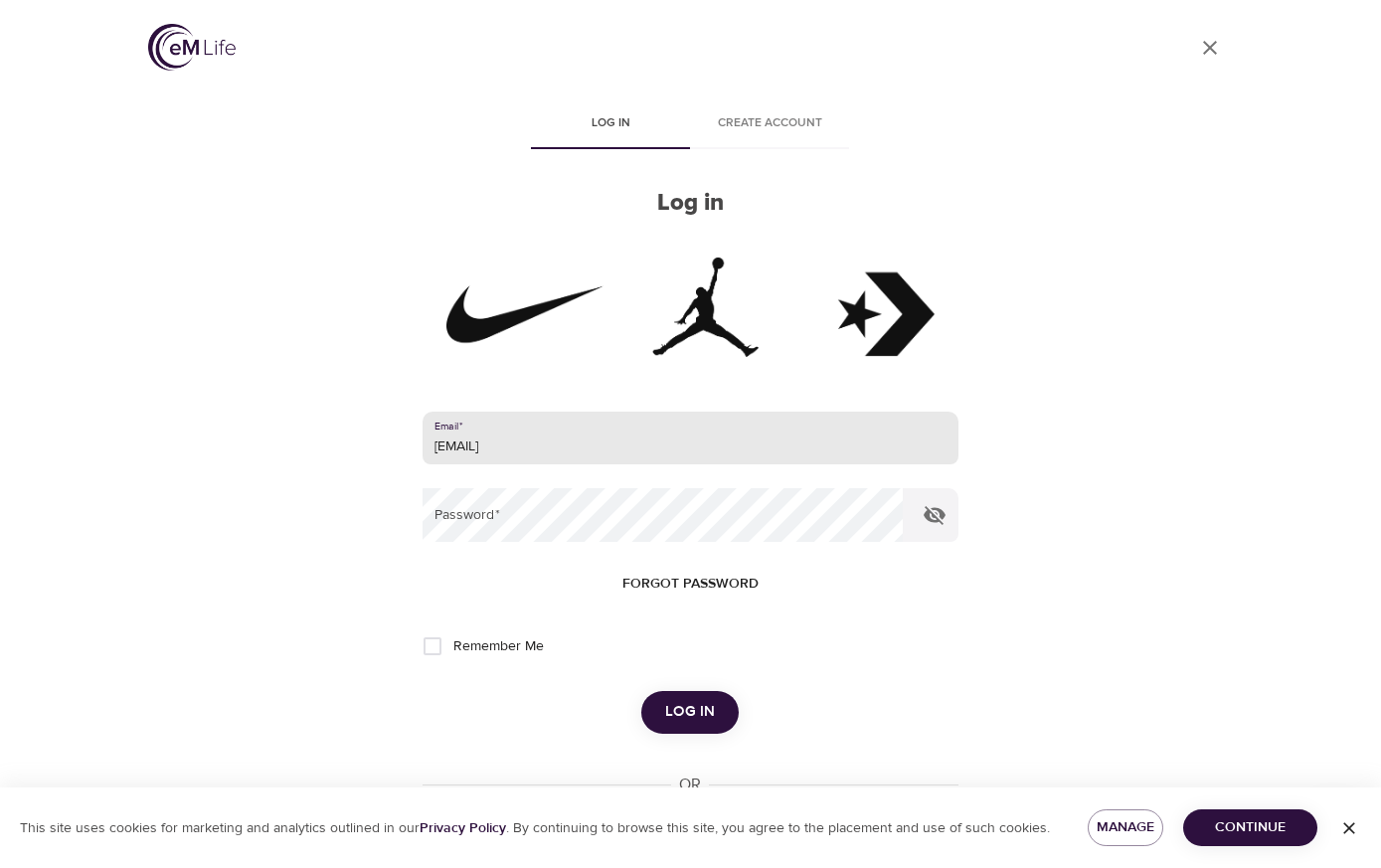 type on "KYLA.DAVIS@NIKE.COM" 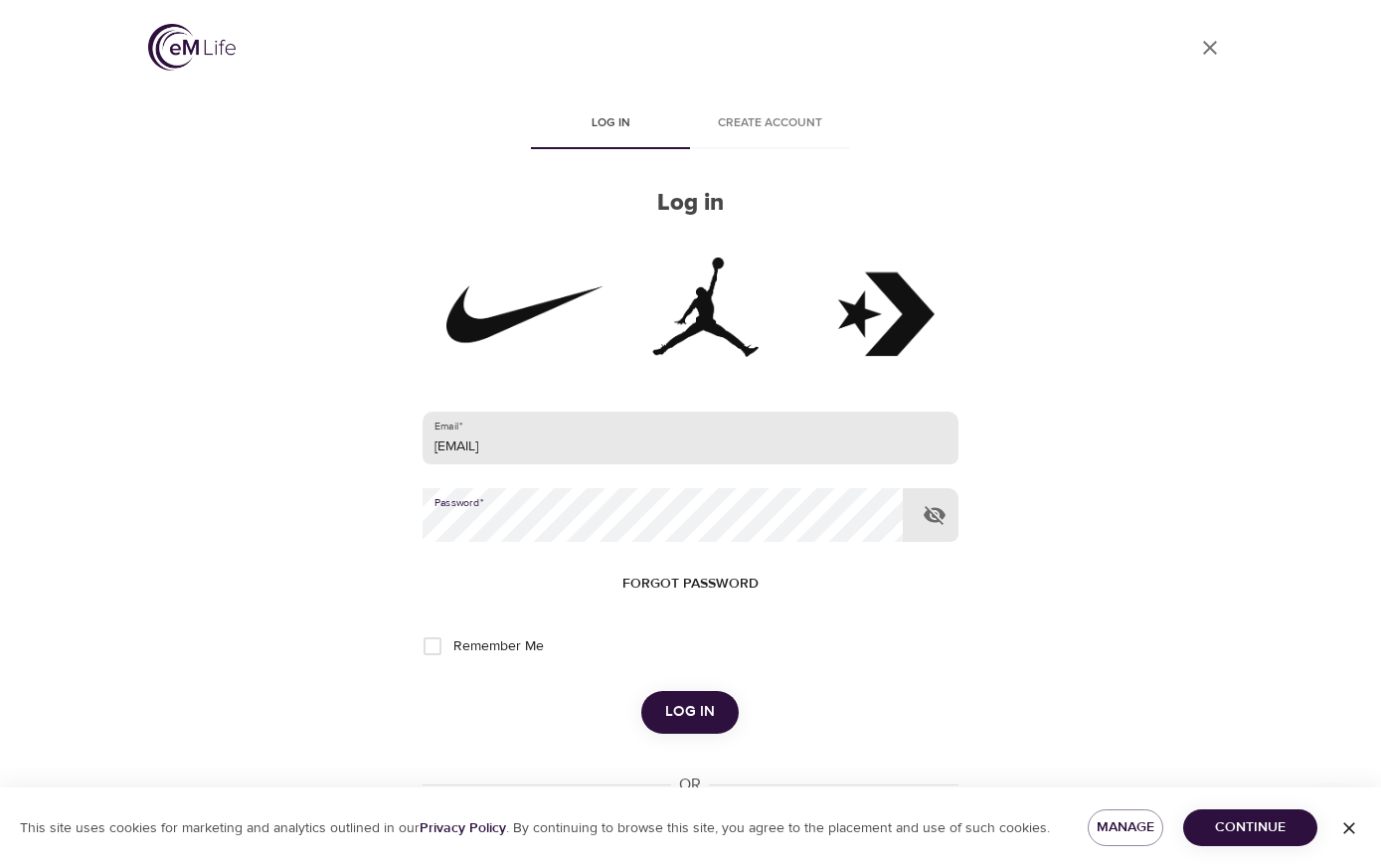 click on "Log in" at bounding box center [690, 712] 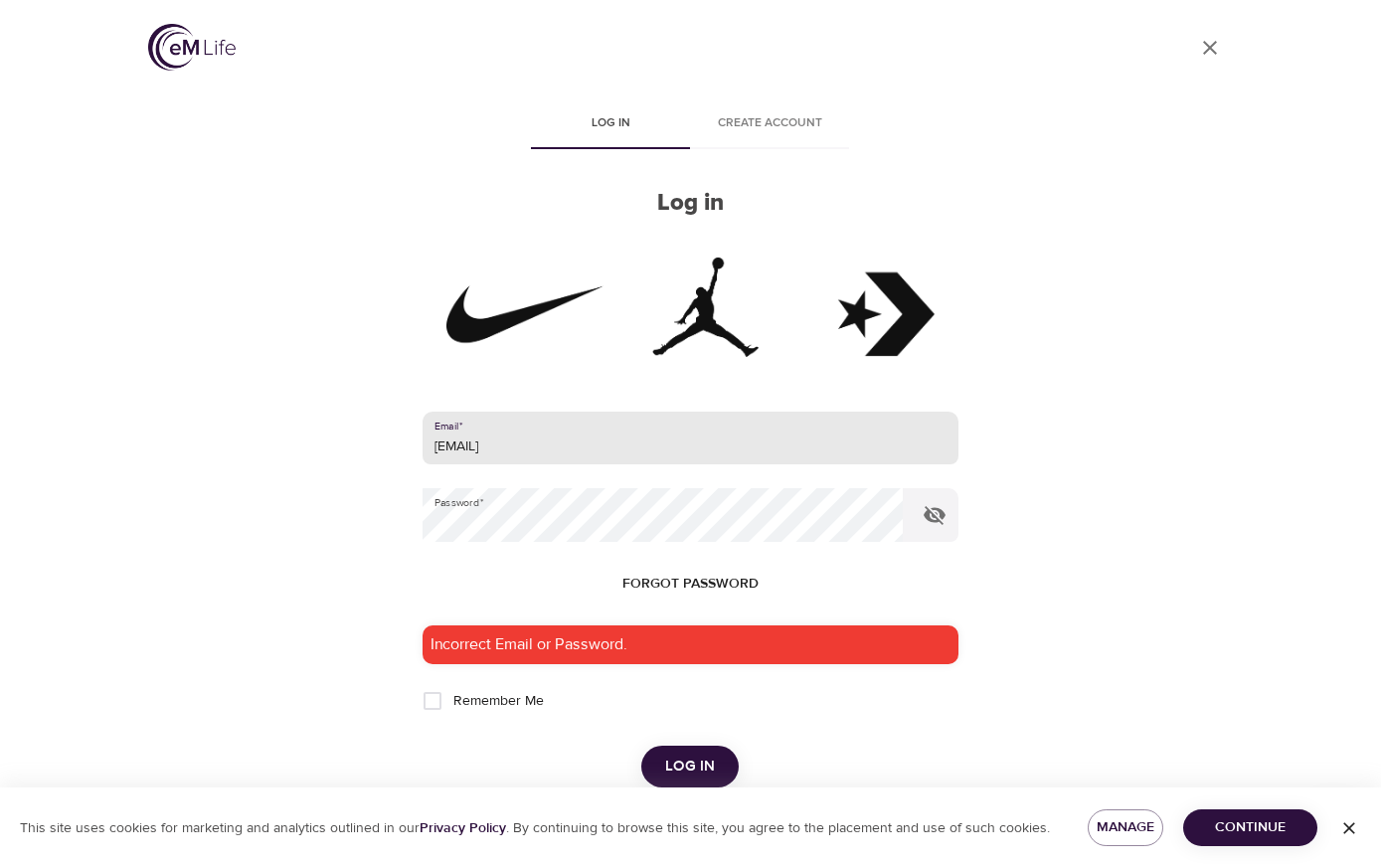 drag, startPoint x: 637, startPoint y: 438, endPoint x: 281, endPoint y: 502, distance: 361.7071 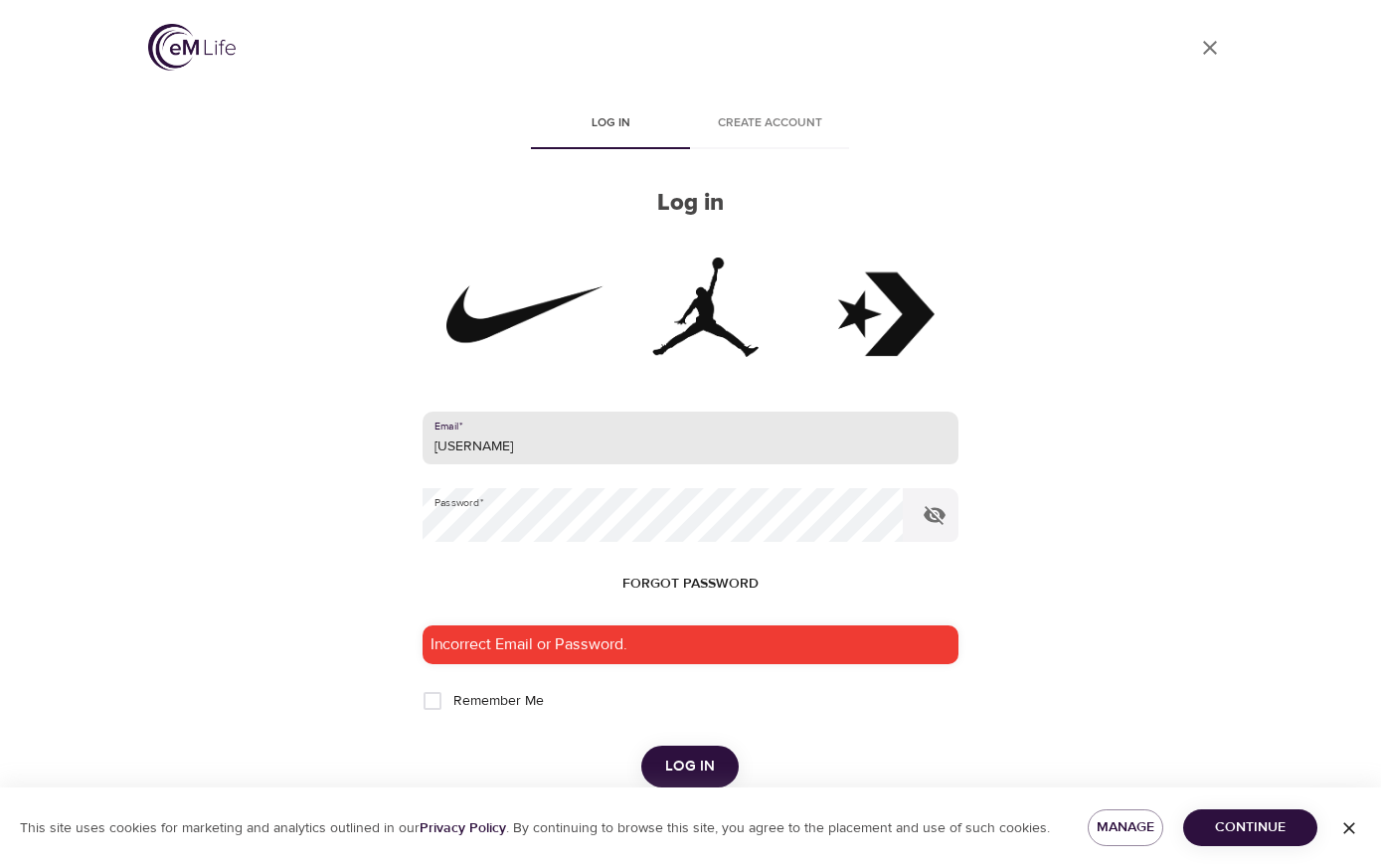 type on "[FIRST]" 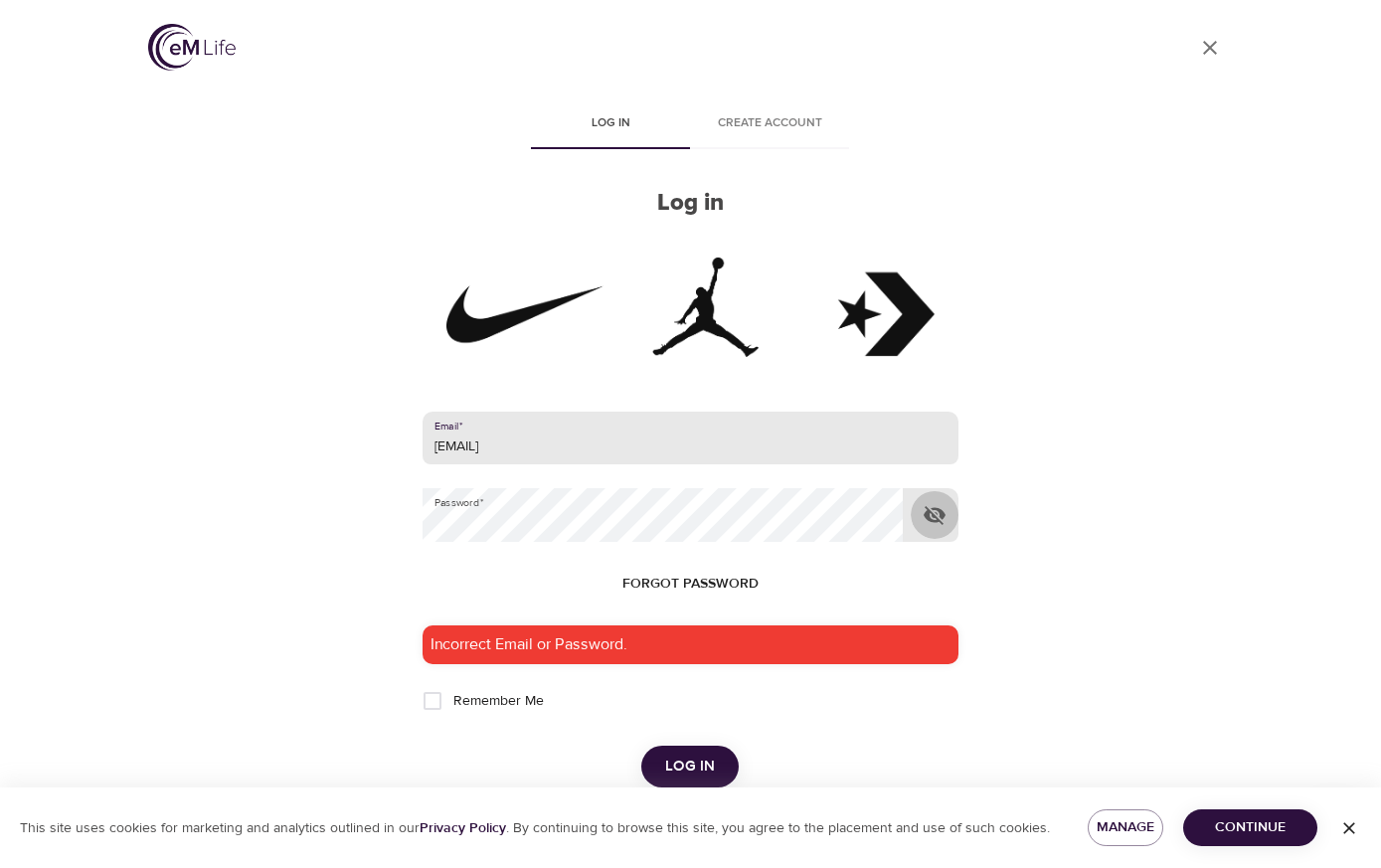 click 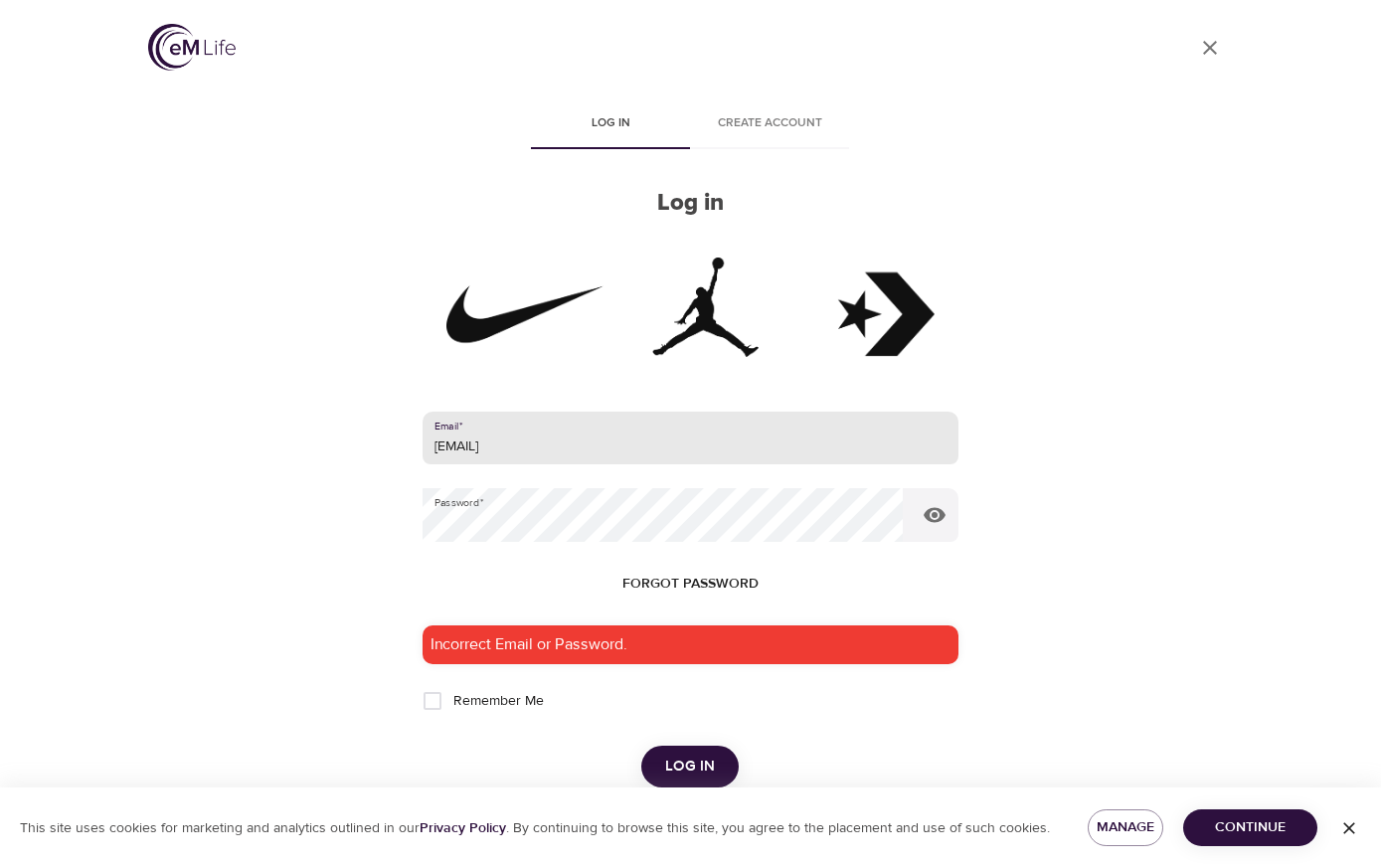 type on "[EMAIL]" 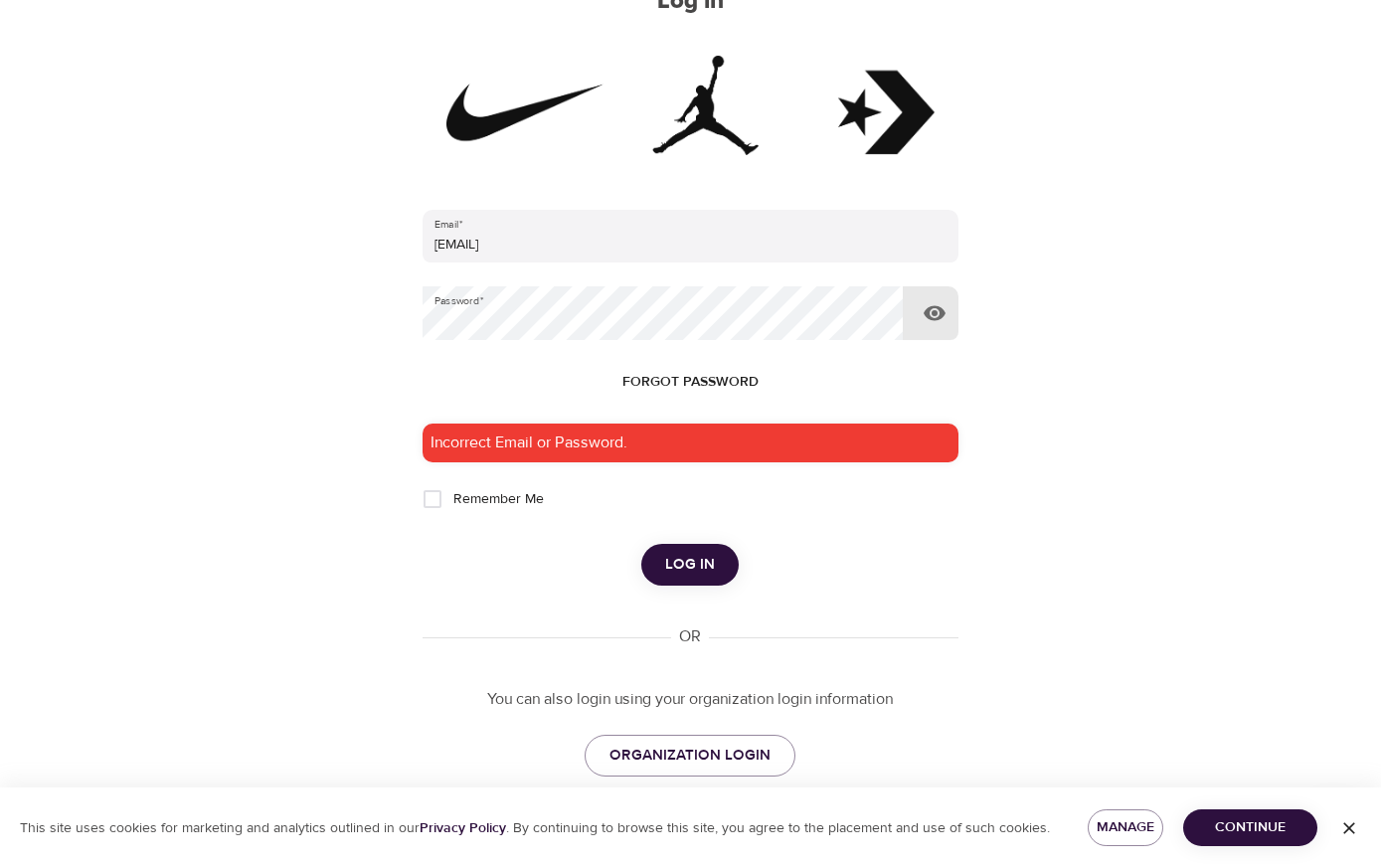 scroll, scrollTop: 237, scrollLeft: 0, axis: vertical 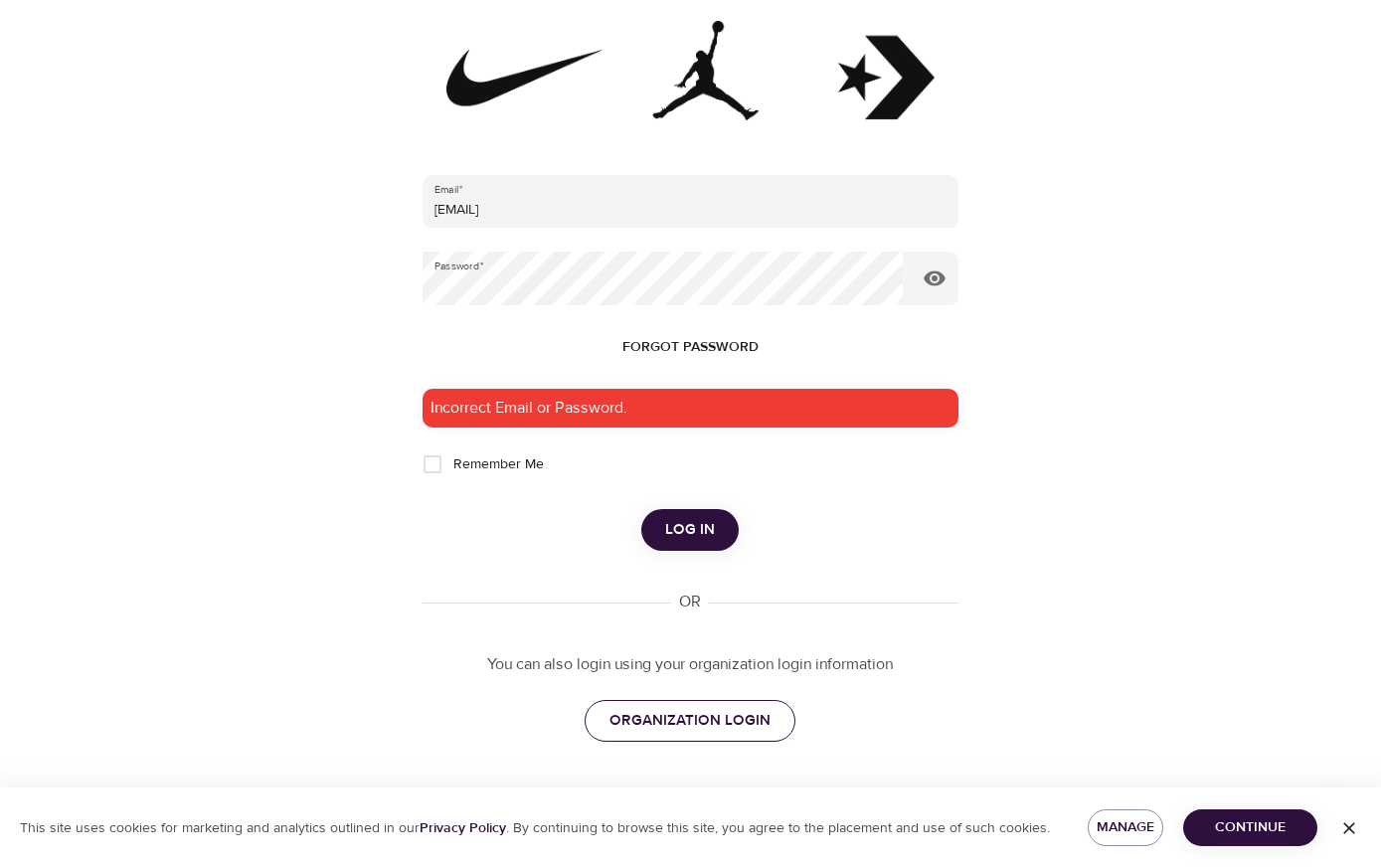 click on "ORGANIZATION LOGIN" at bounding box center (690, 721) 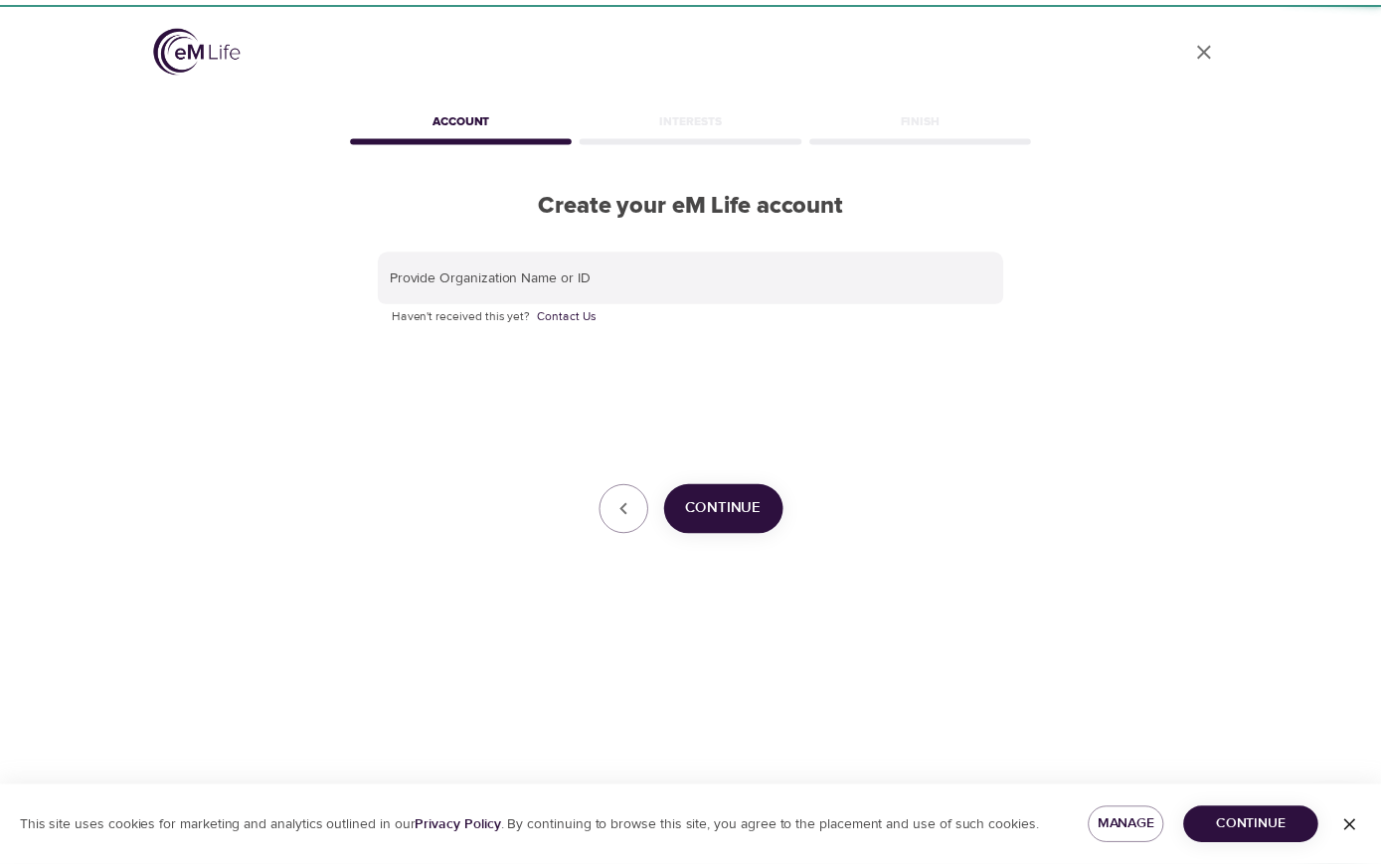 scroll, scrollTop: 0, scrollLeft: 0, axis: both 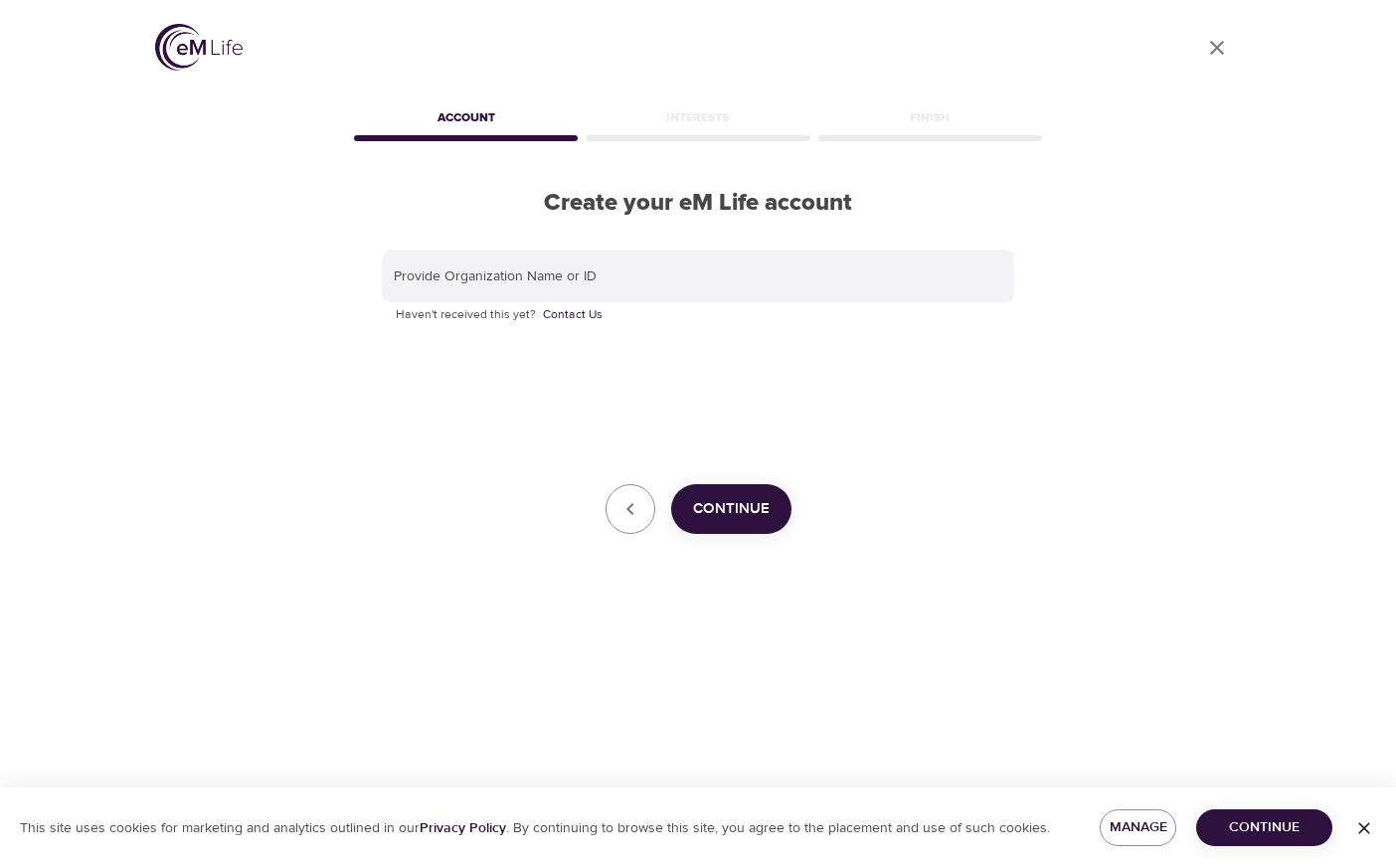 click on "Continue" at bounding box center [731, 509] 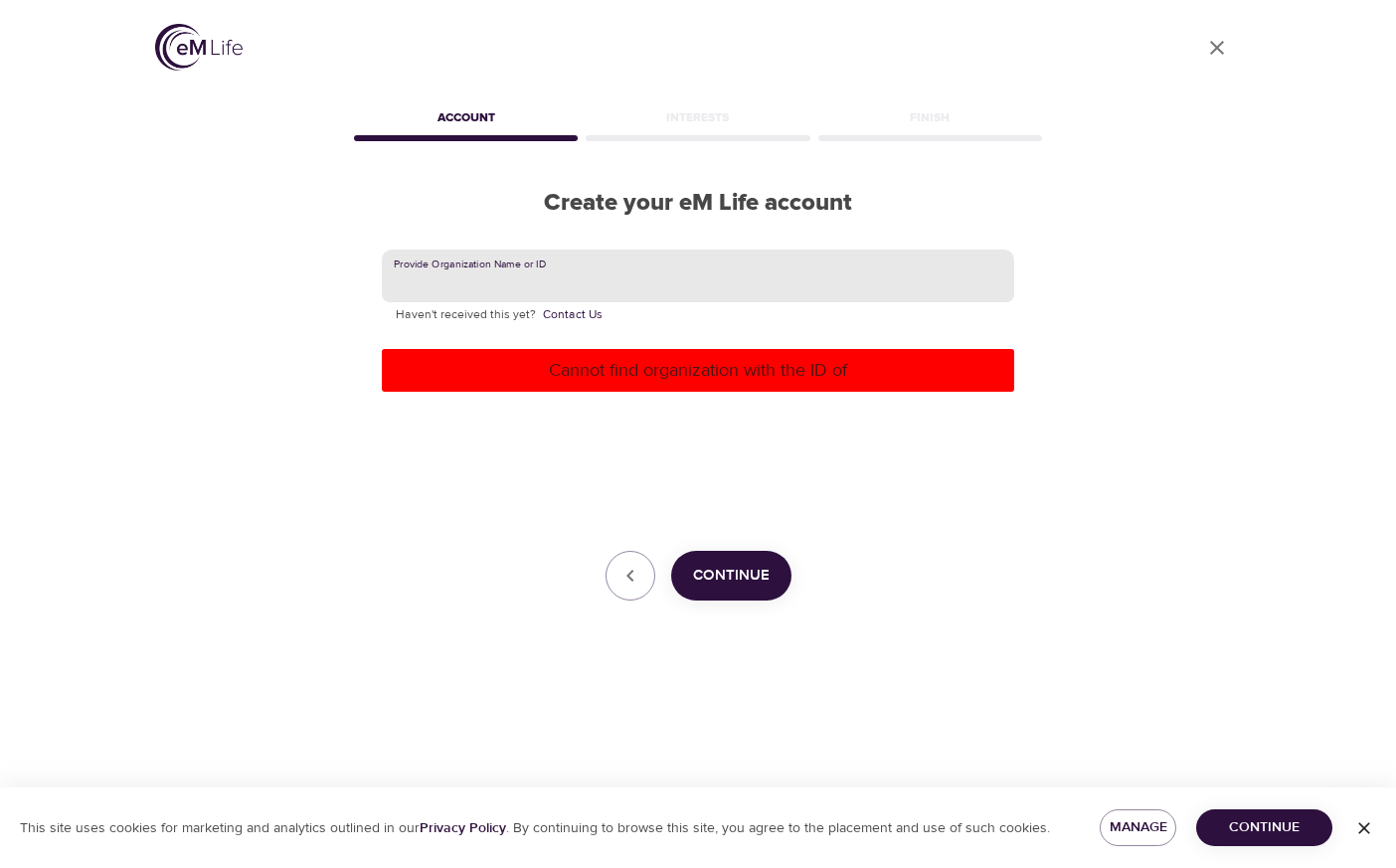click at bounding box center (698, 276) 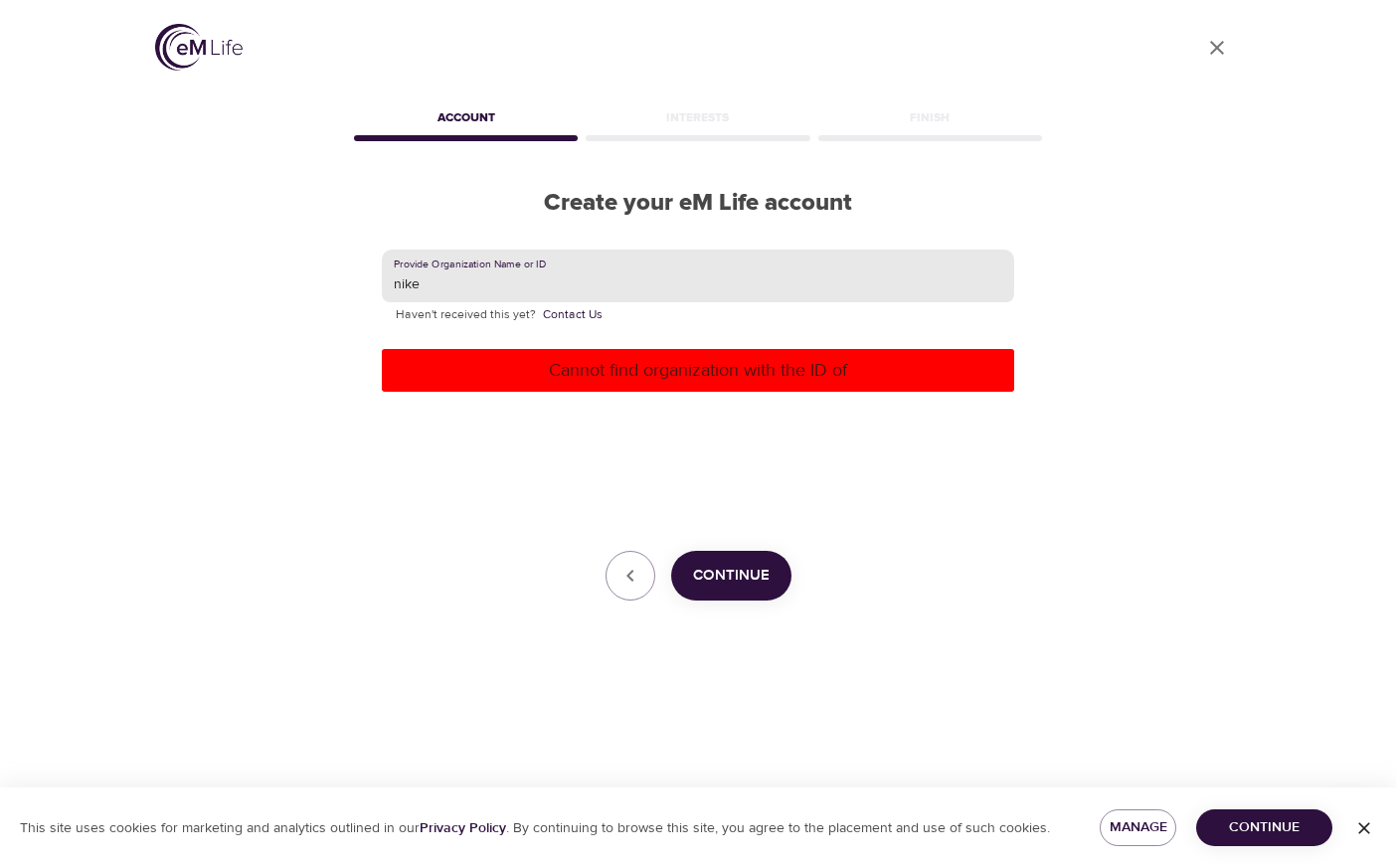 type on "nike" 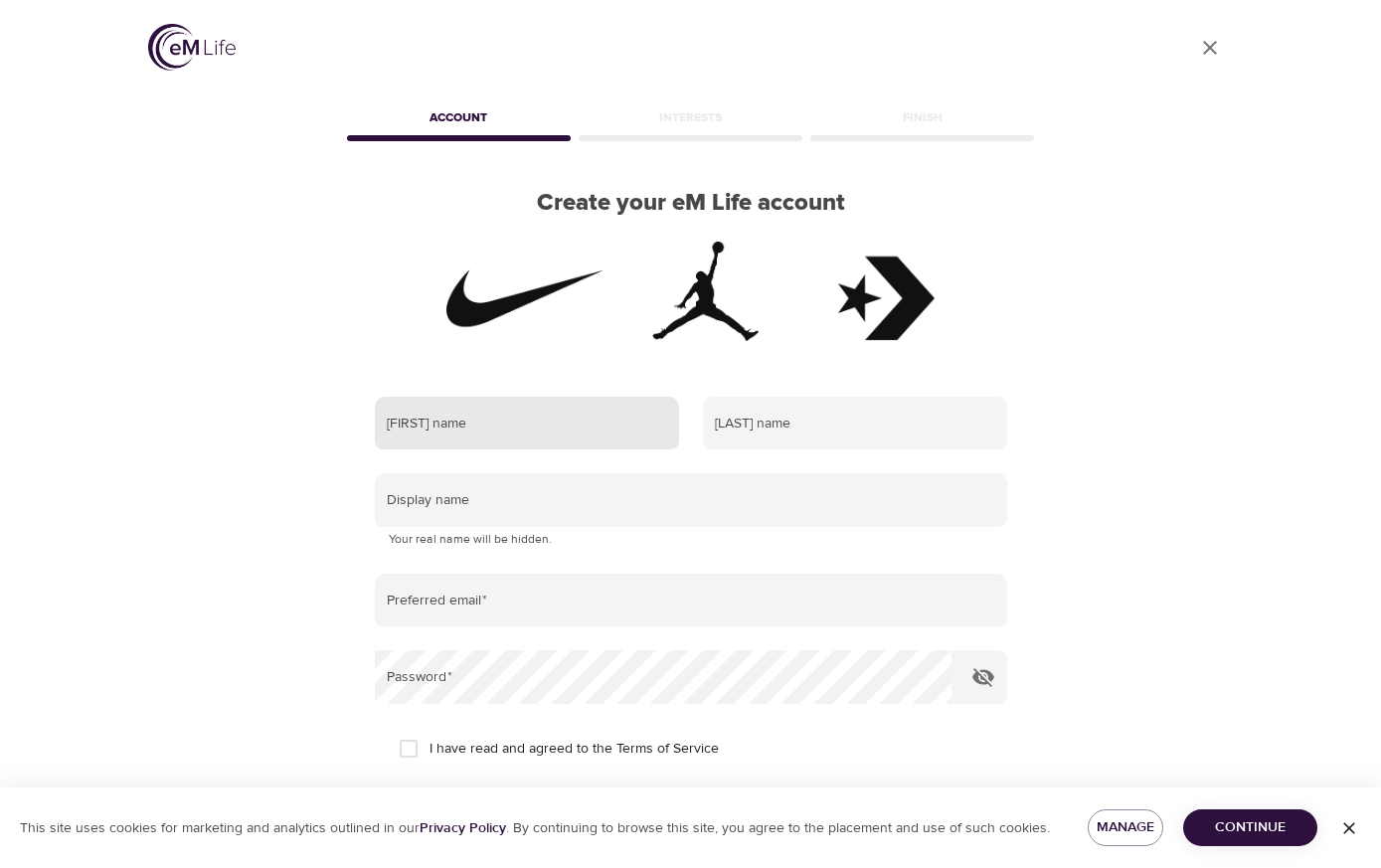 click at bounding box center (527, 424) 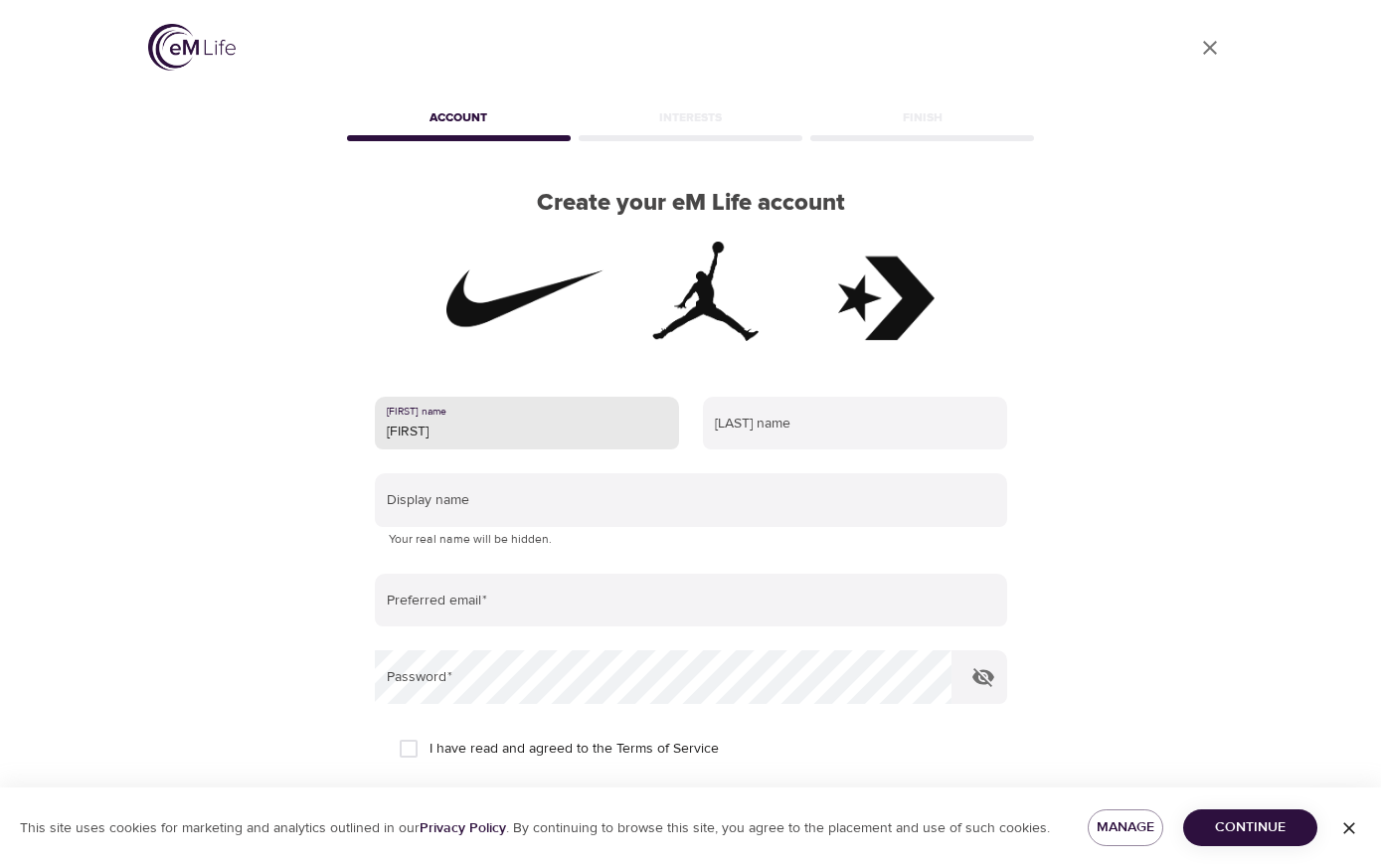 type on "k" 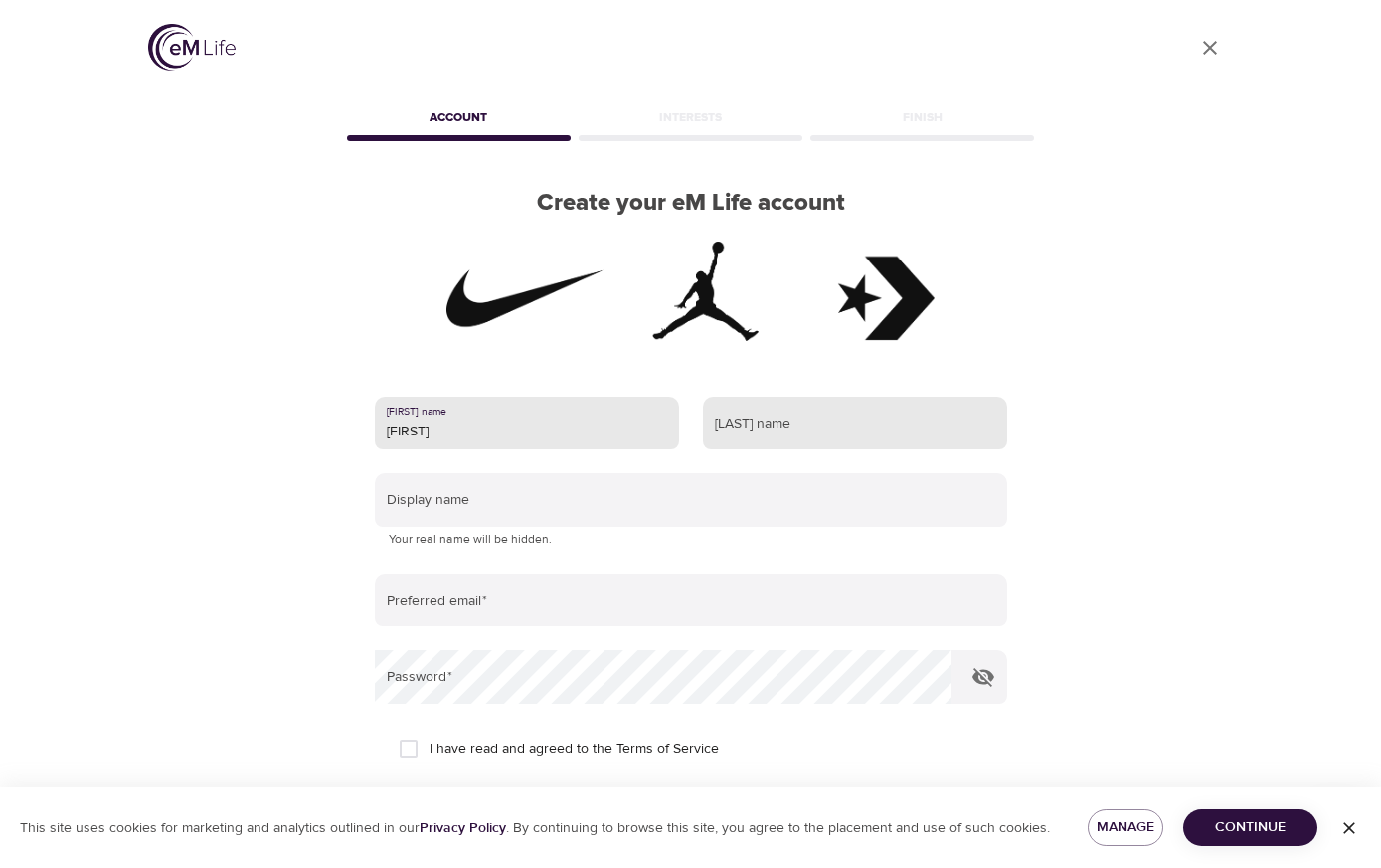 type on "[FIRST]" 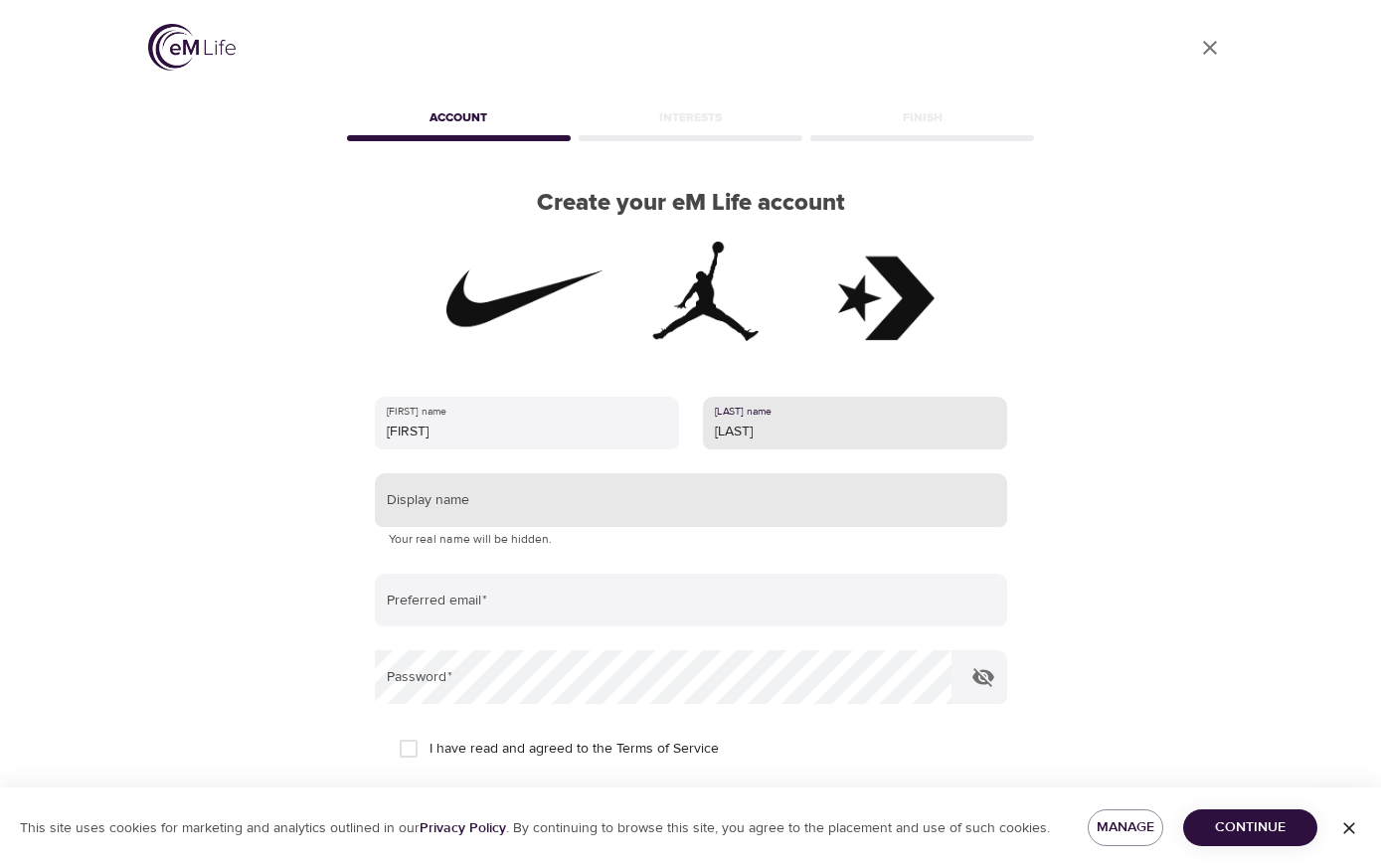 type on "[LAST]" 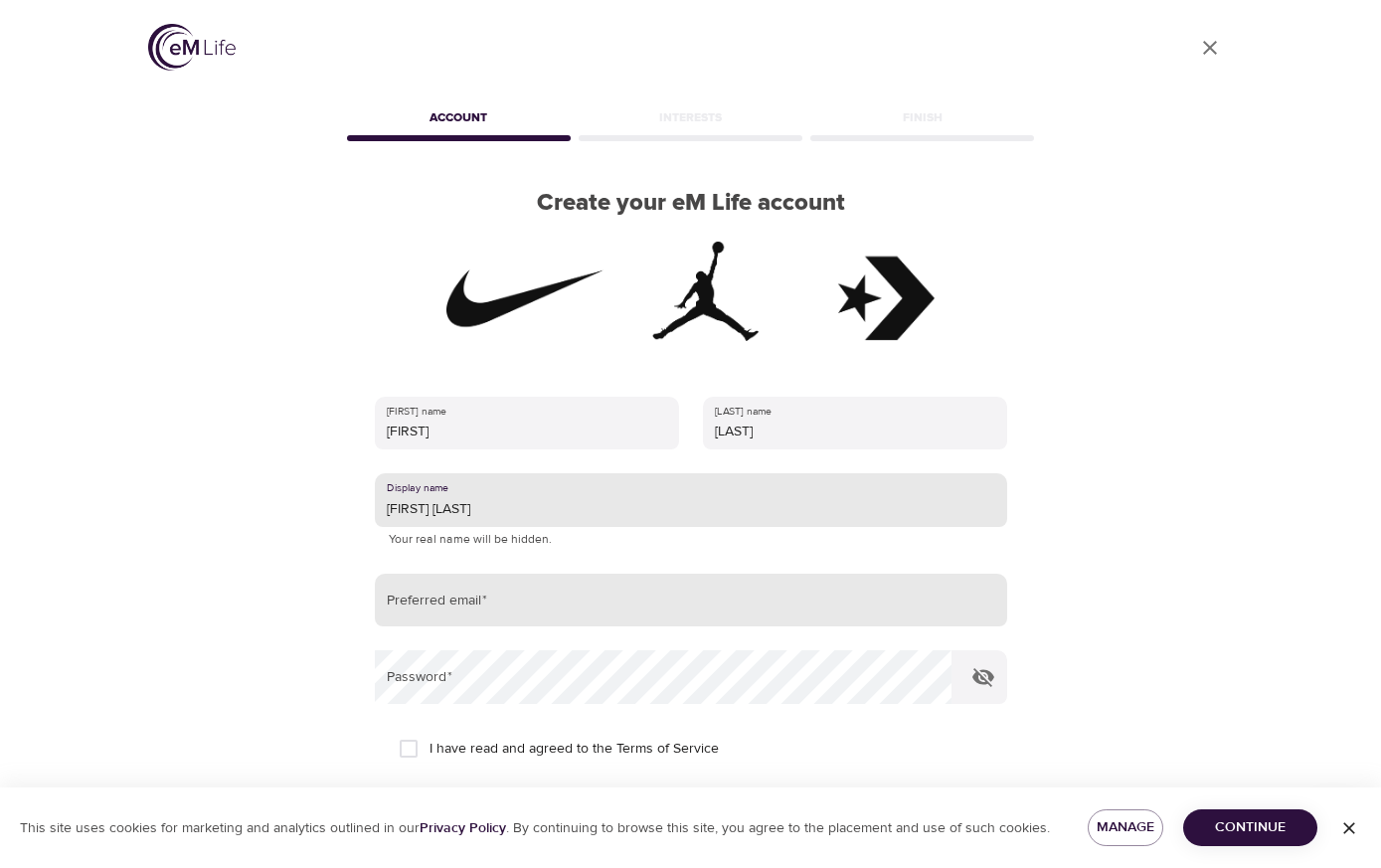type on "[FIRST] [LAST]" 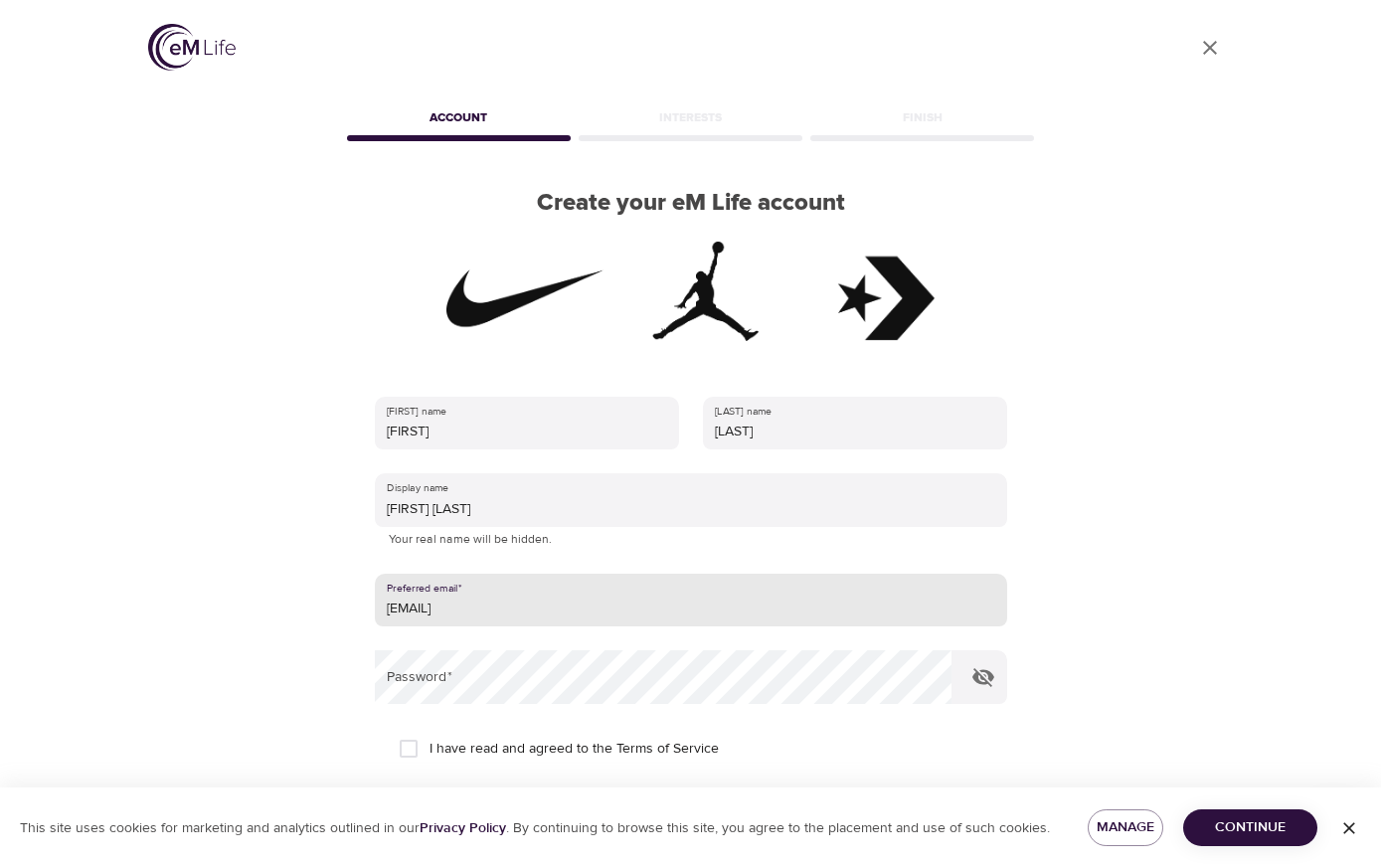type on "[EMAIL]" 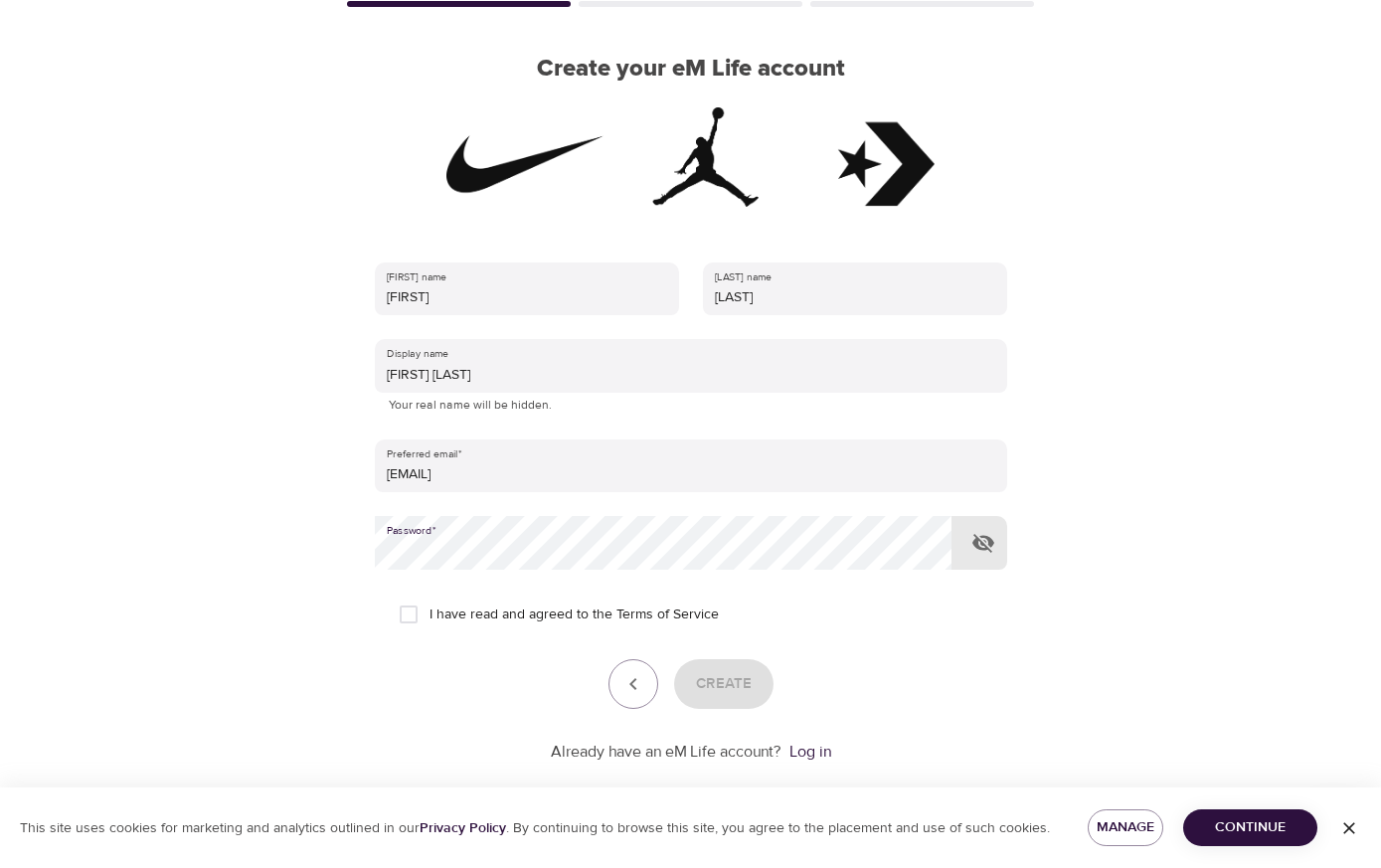 scroll, scrollTop: 164, scrollLeft: 0, axis: vertical 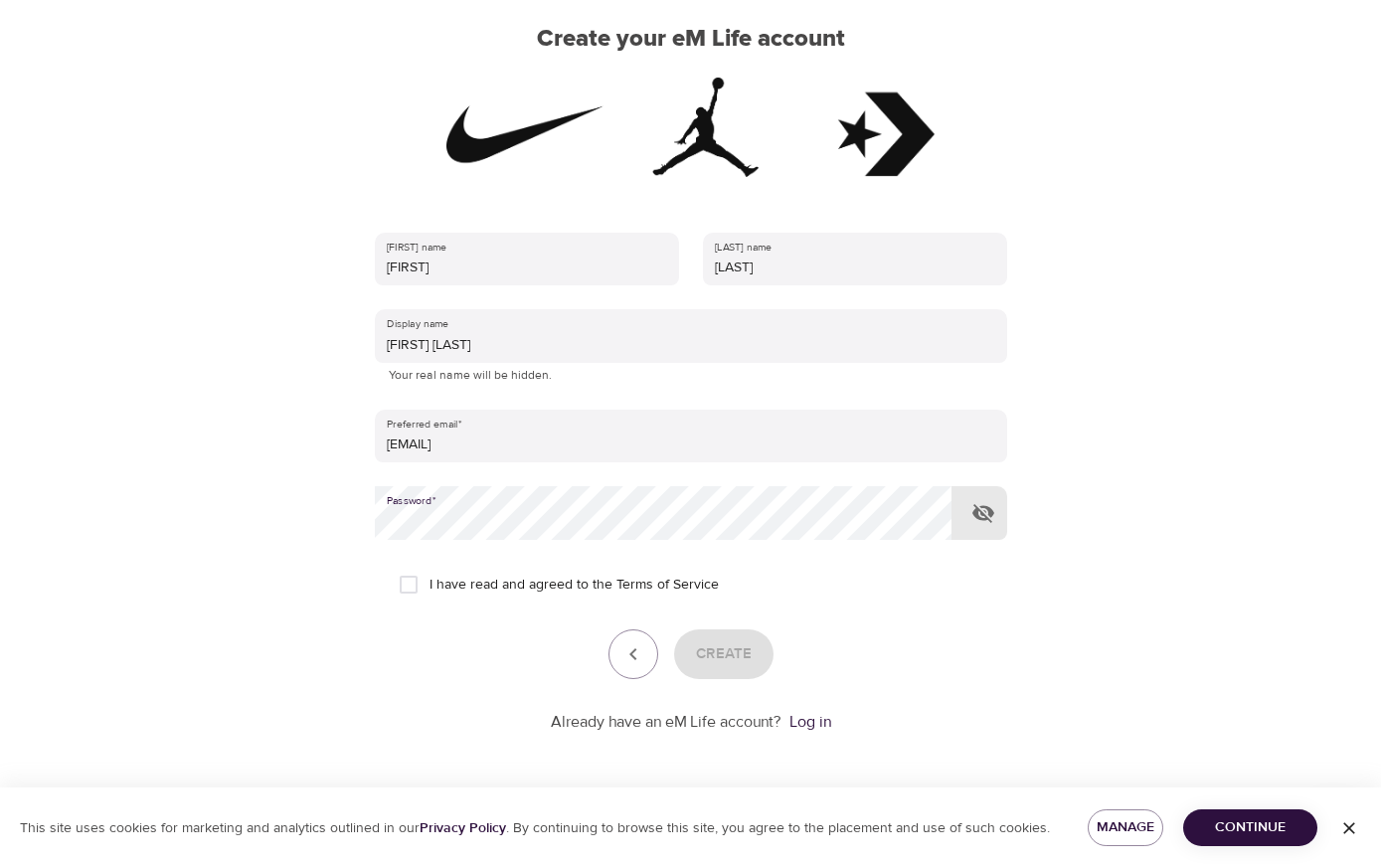 click 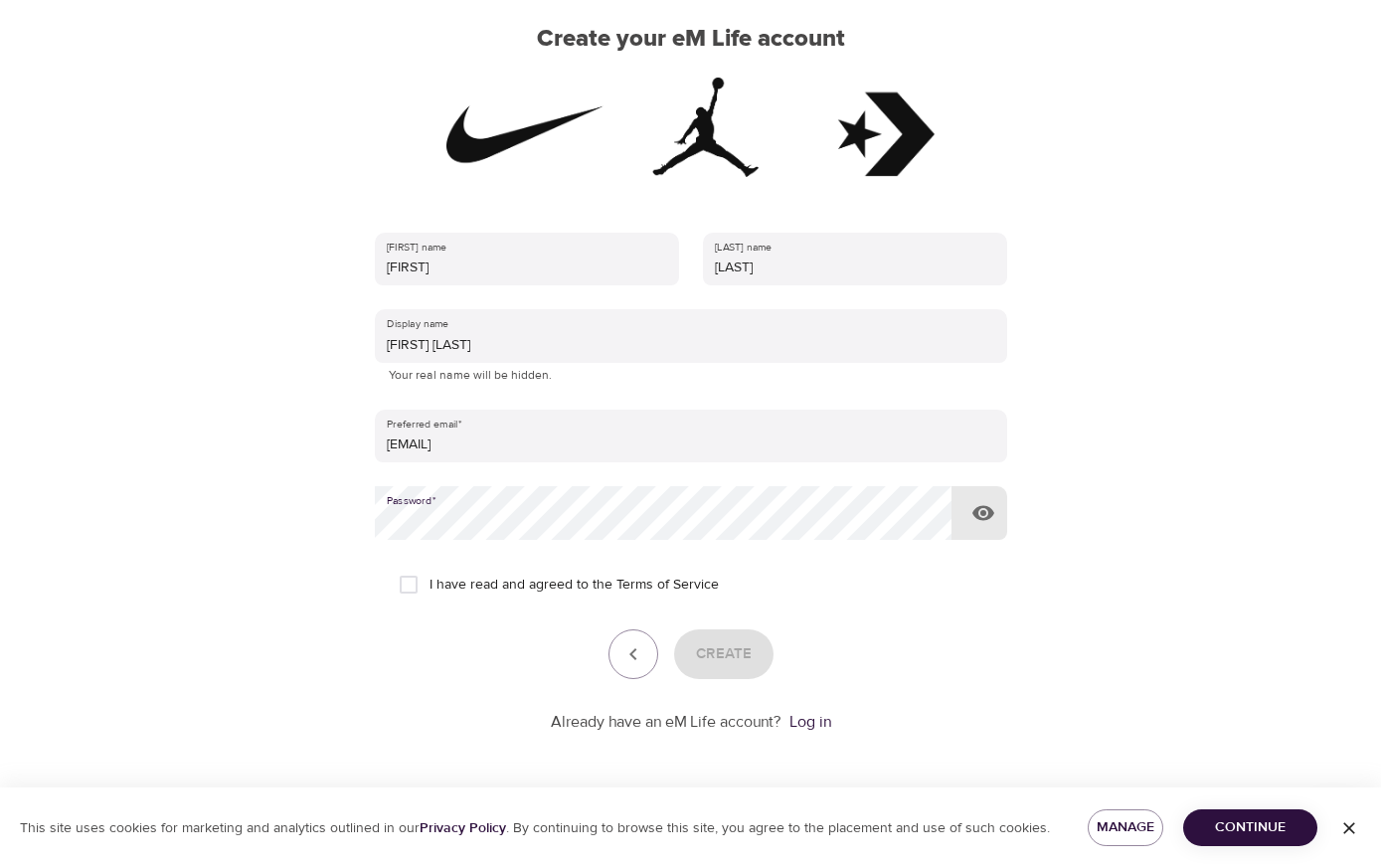 click on "I have read and agreed to the    Terms of Service" at bounding box center (409, 585) 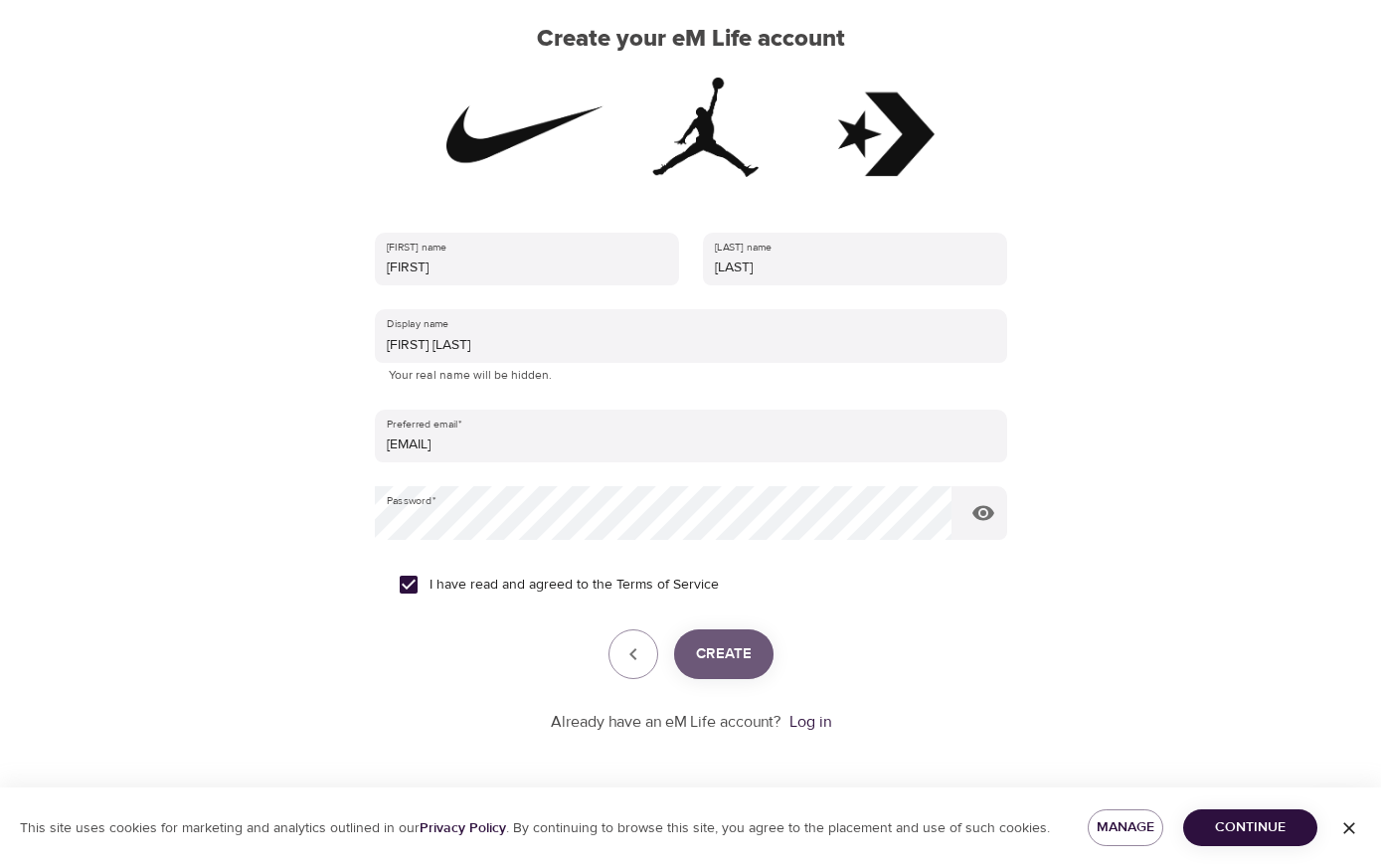click on "Create" at bounding box center (724, 654) 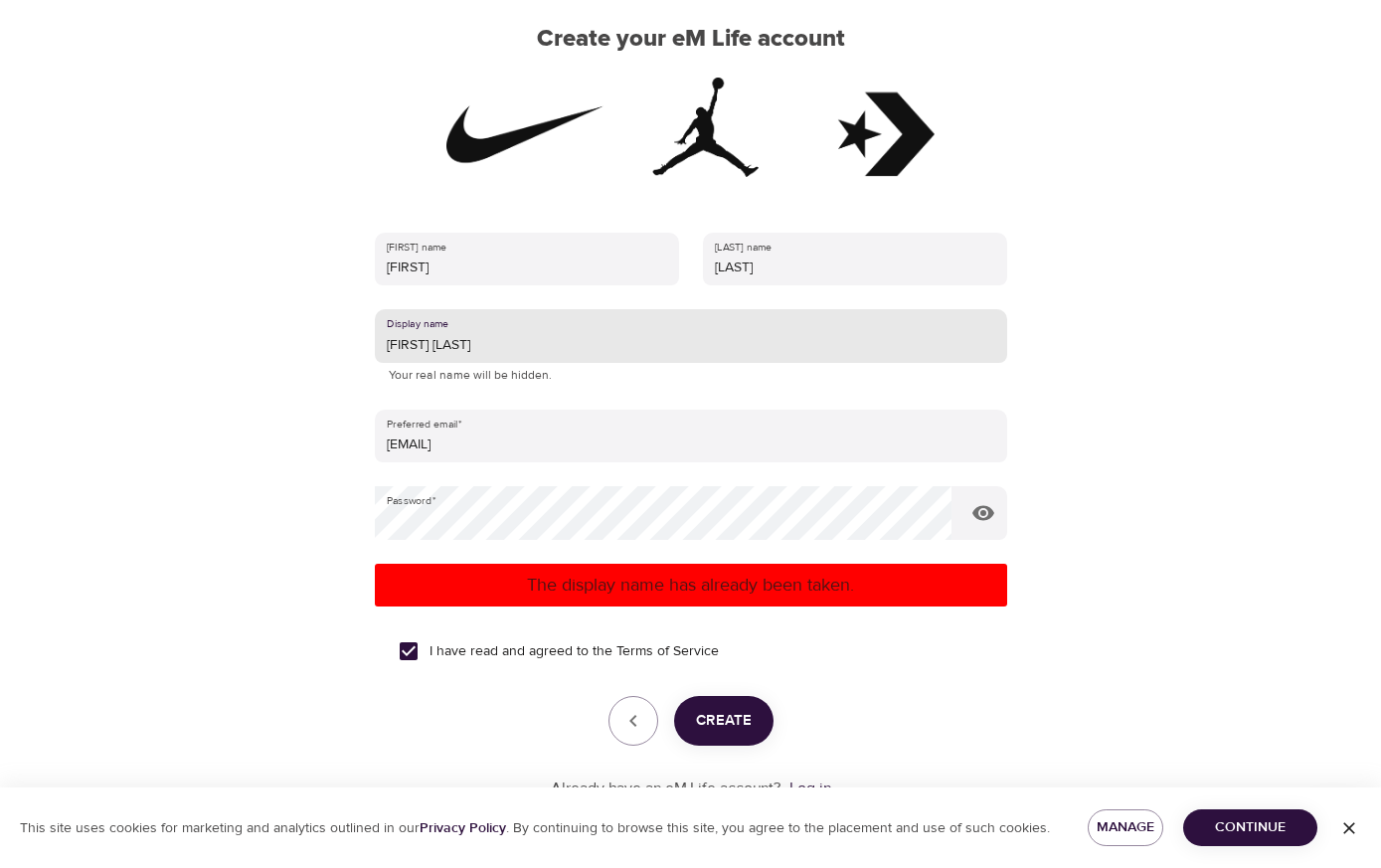 click on "[FIRST] [LAST]" at bounding box center (691, 336) 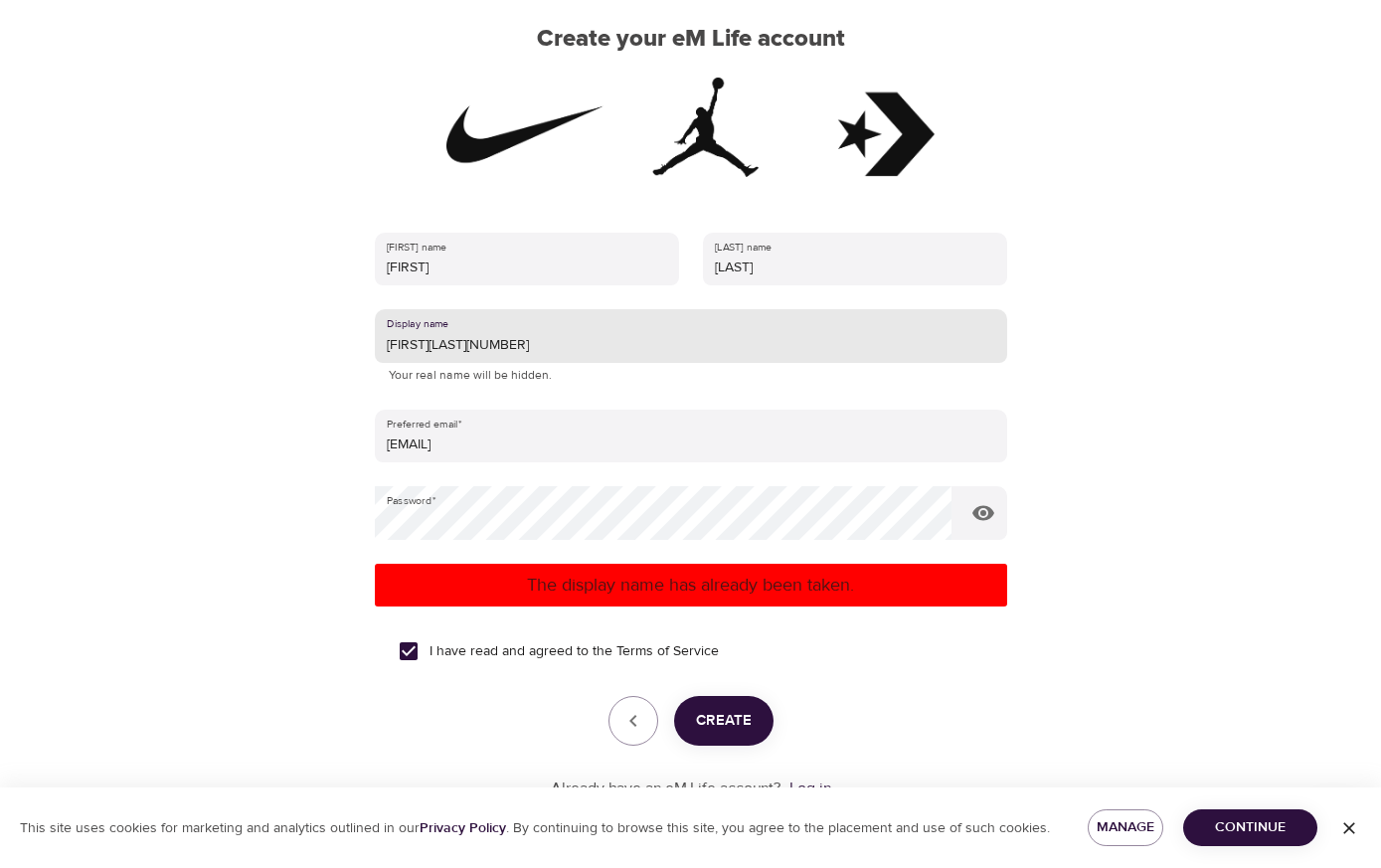 type on "[FIRST][LAST][NUMBER]" 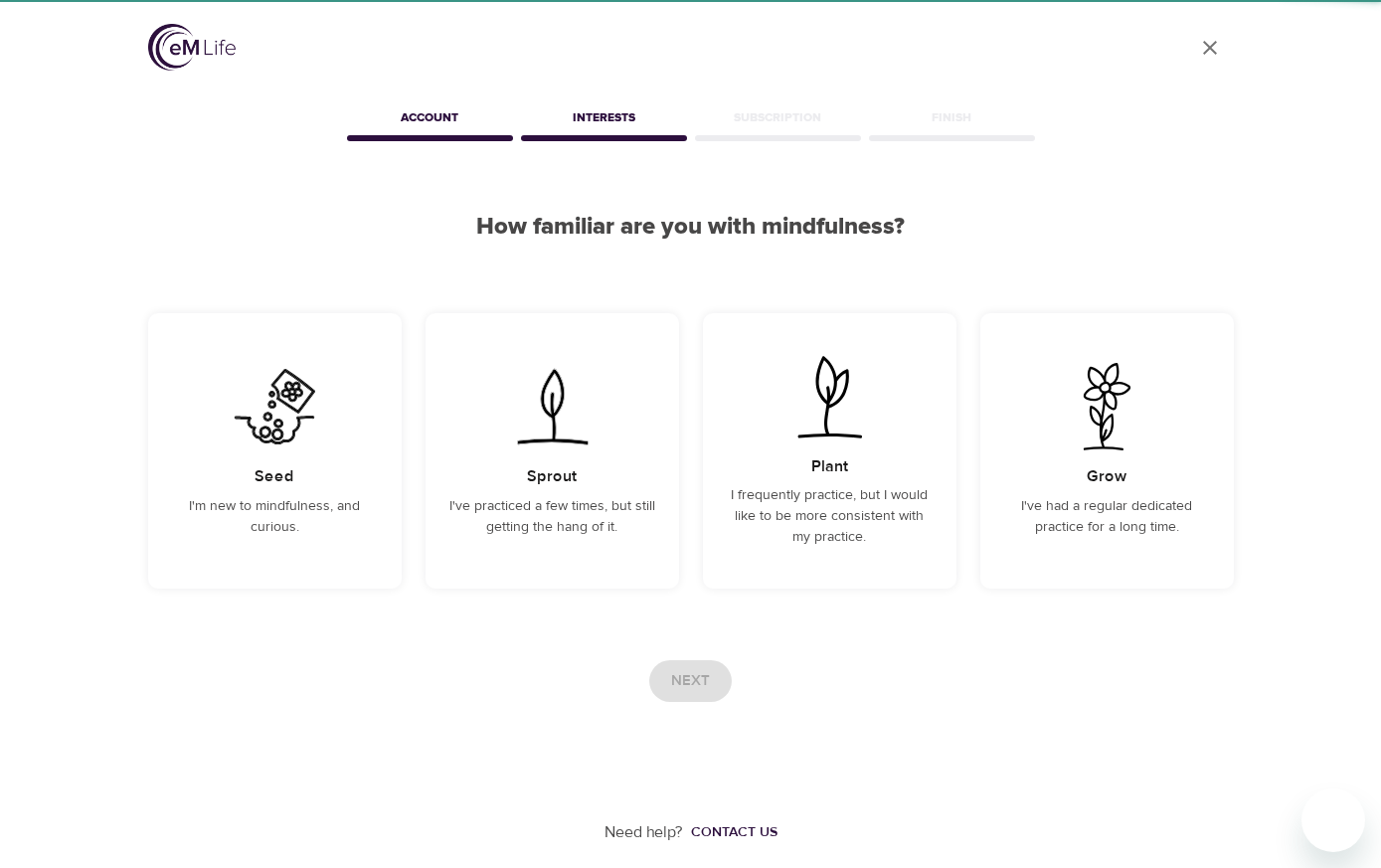 scroll, scrollTop: 0, scrollLeft: 0, axis: both 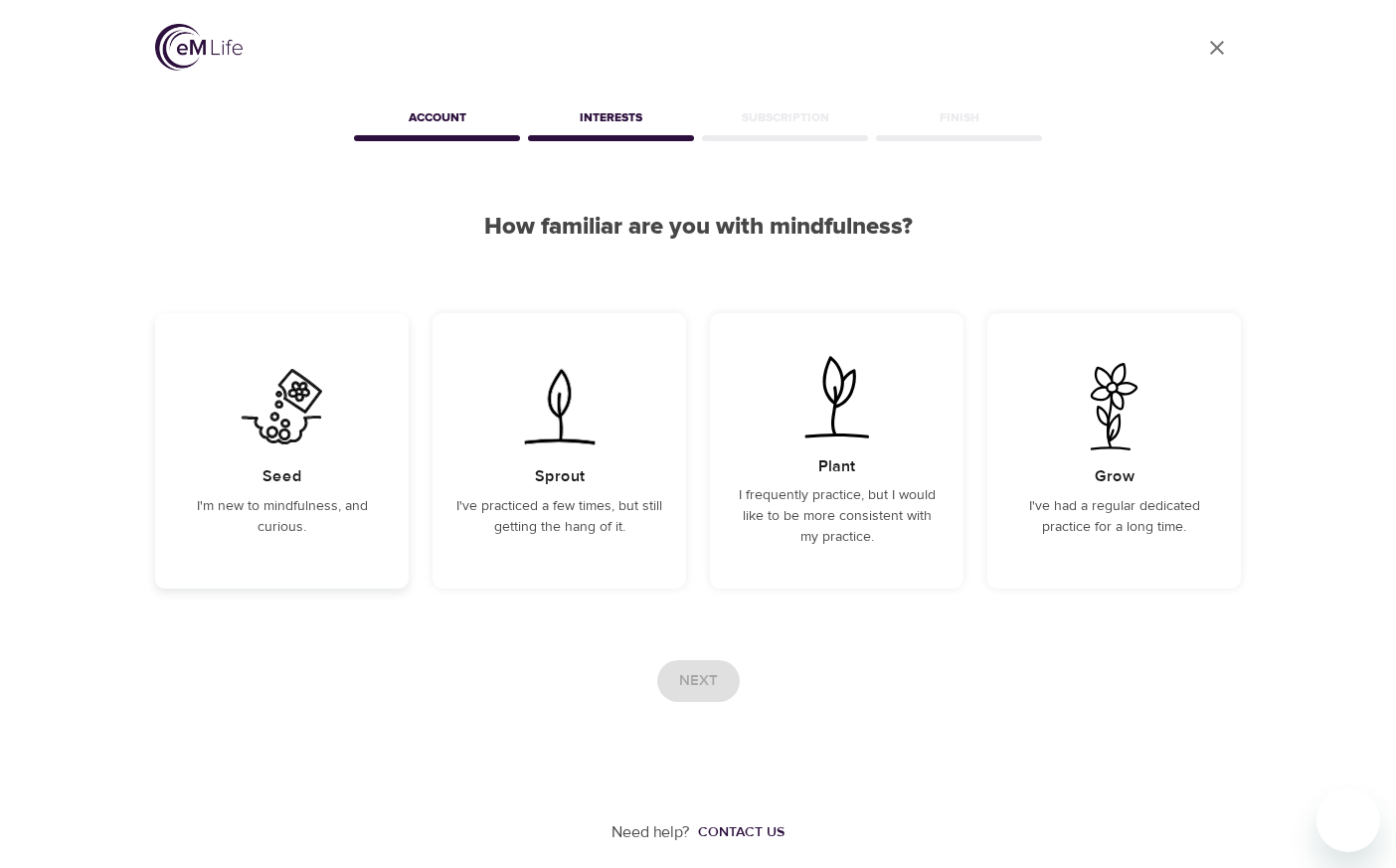 click at bounding box center (281, 407) 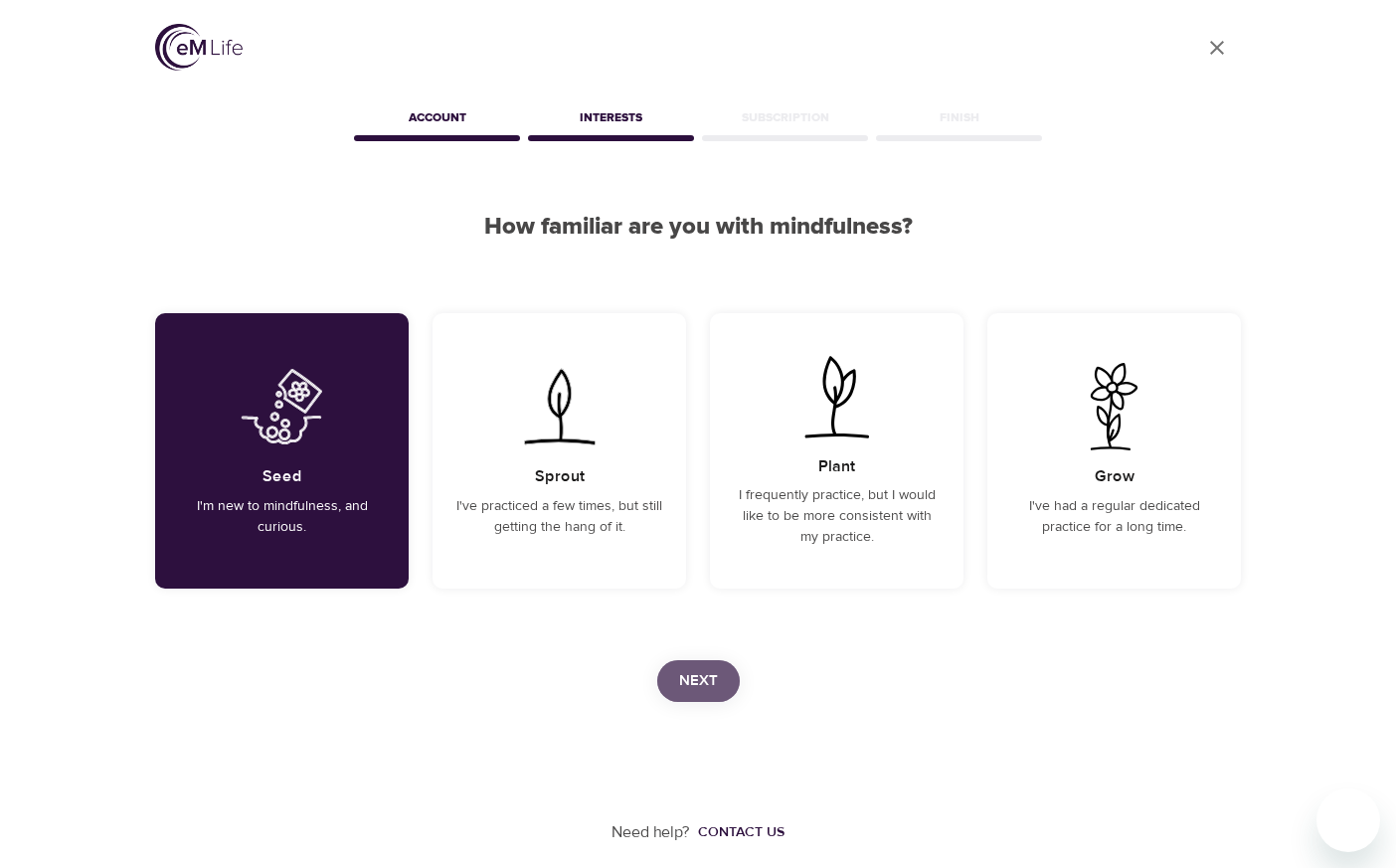 click on "Next" at bounding box center (698, 681) 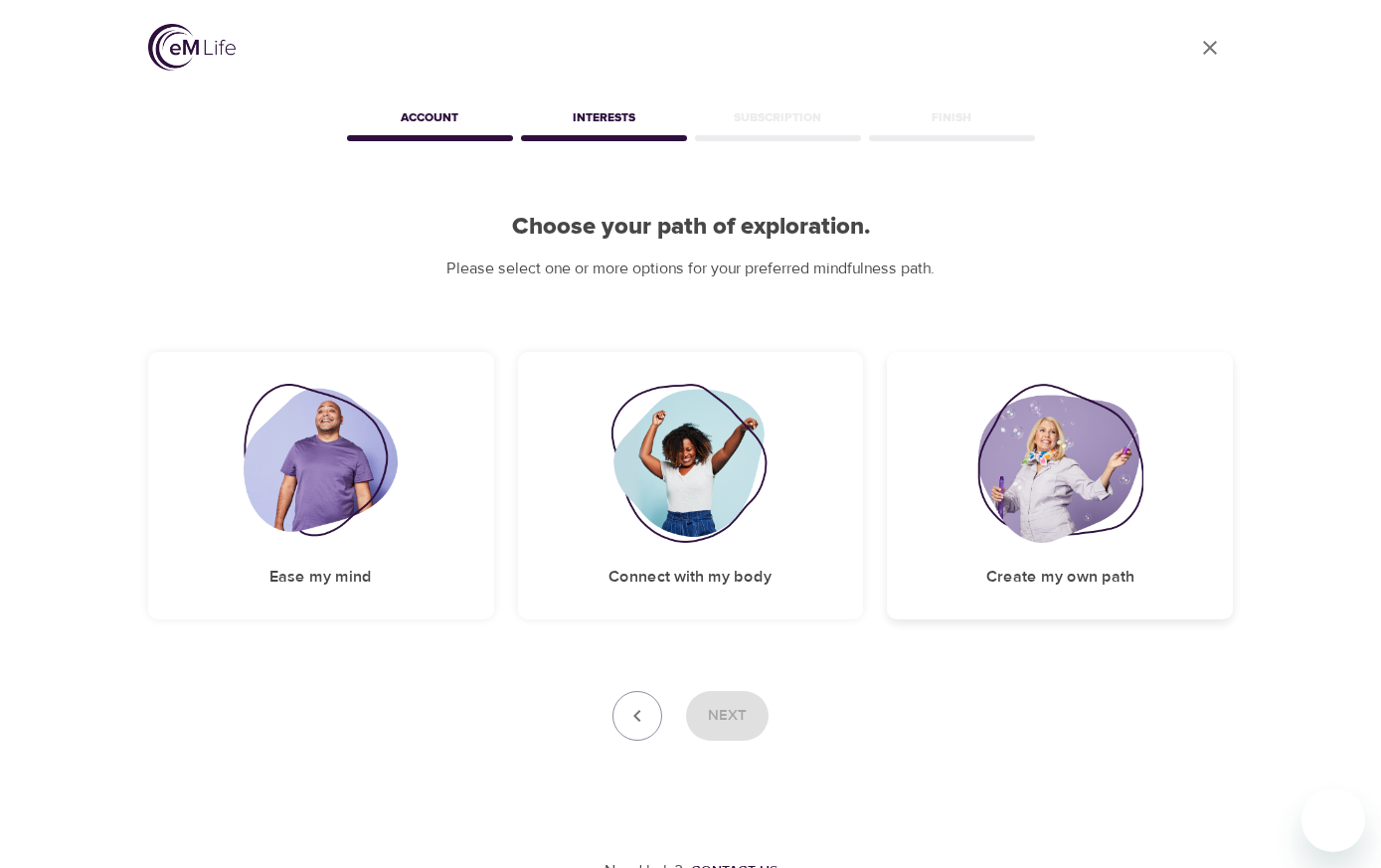 click at bounding box center (1060, 463) 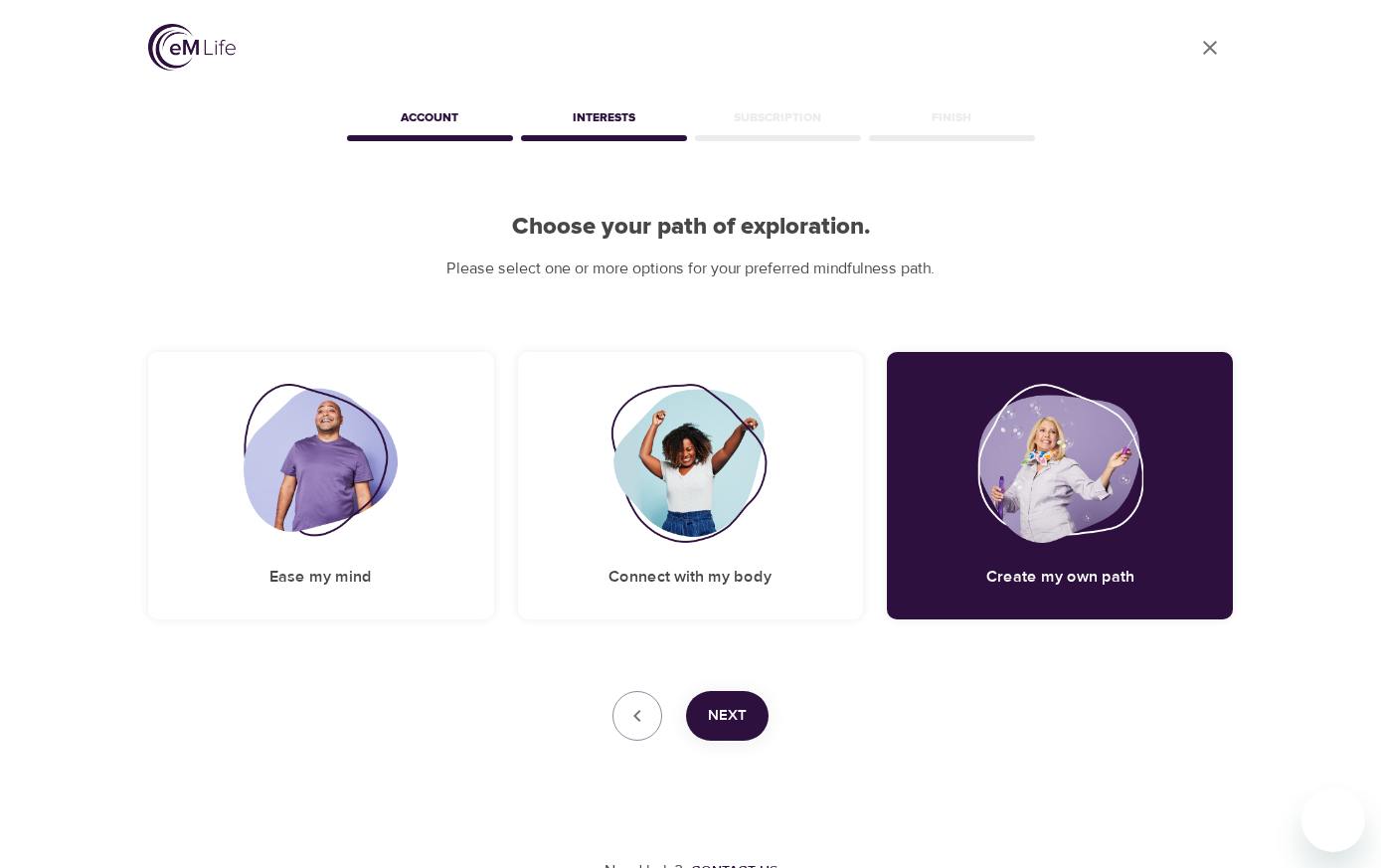 click on "Next" at bounding box center (727, 716) 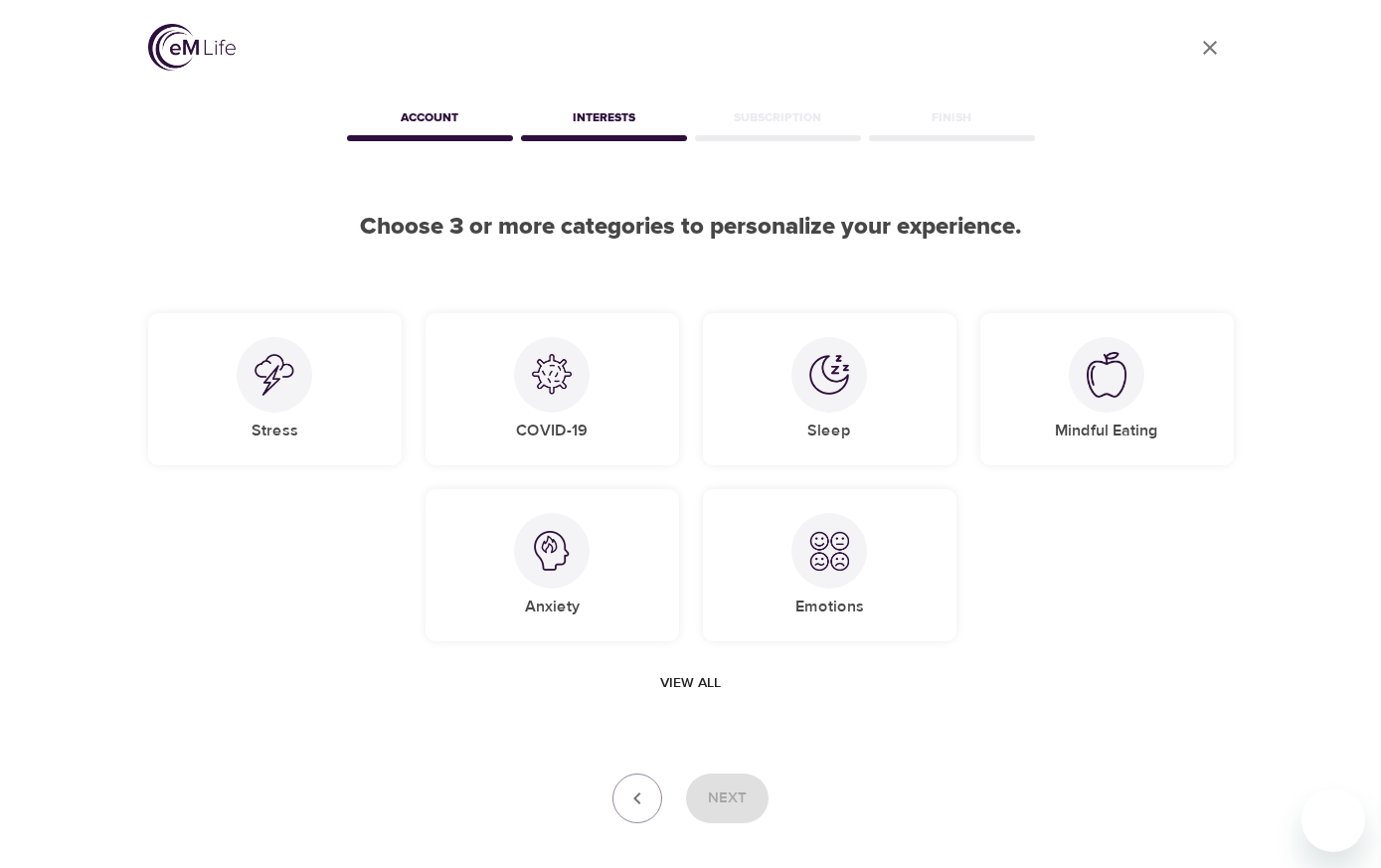 click on "View all" at bounding box center (690, 683) 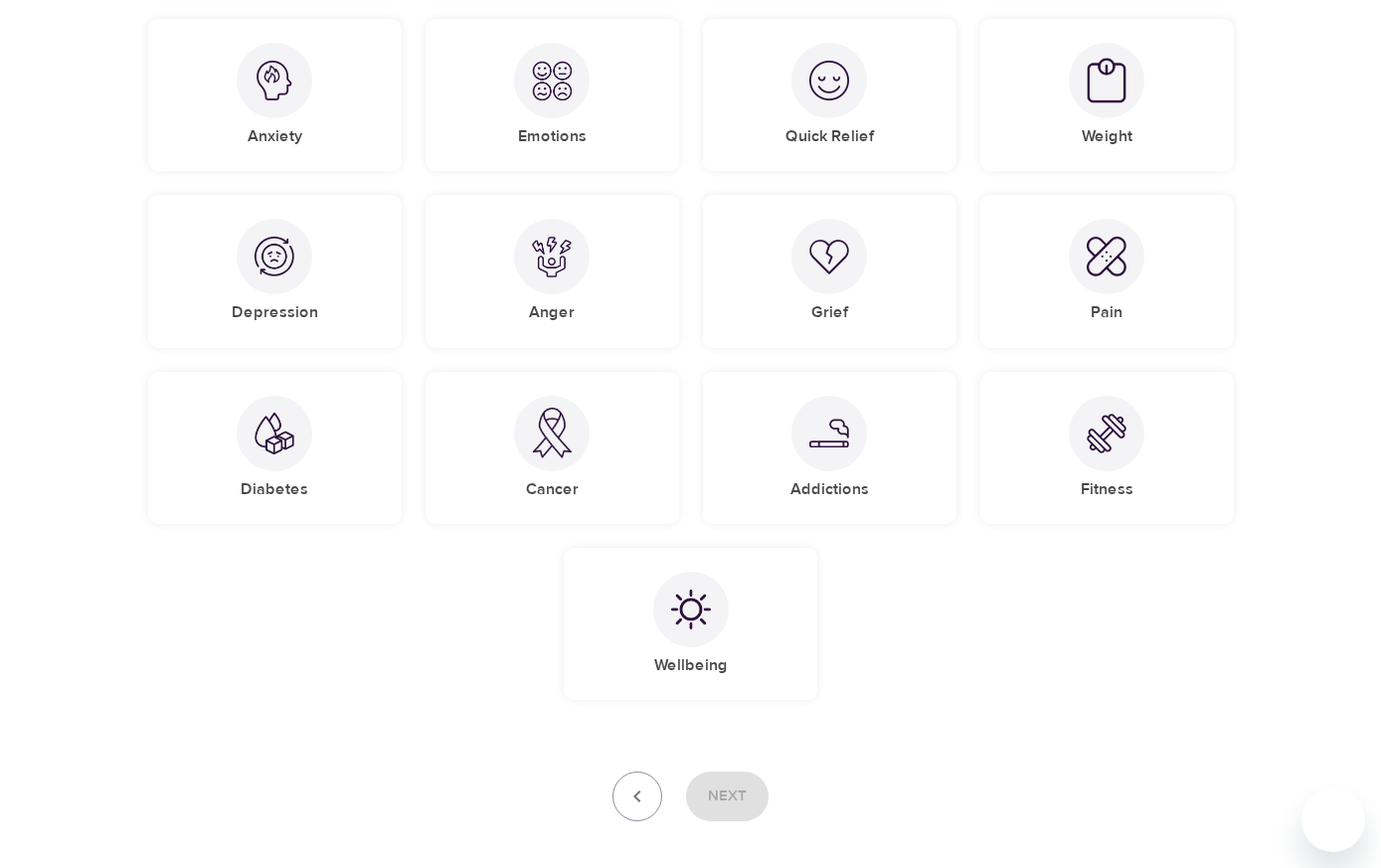 scroll, scrollTop: 0, scrollLeft: 0, axis: both 